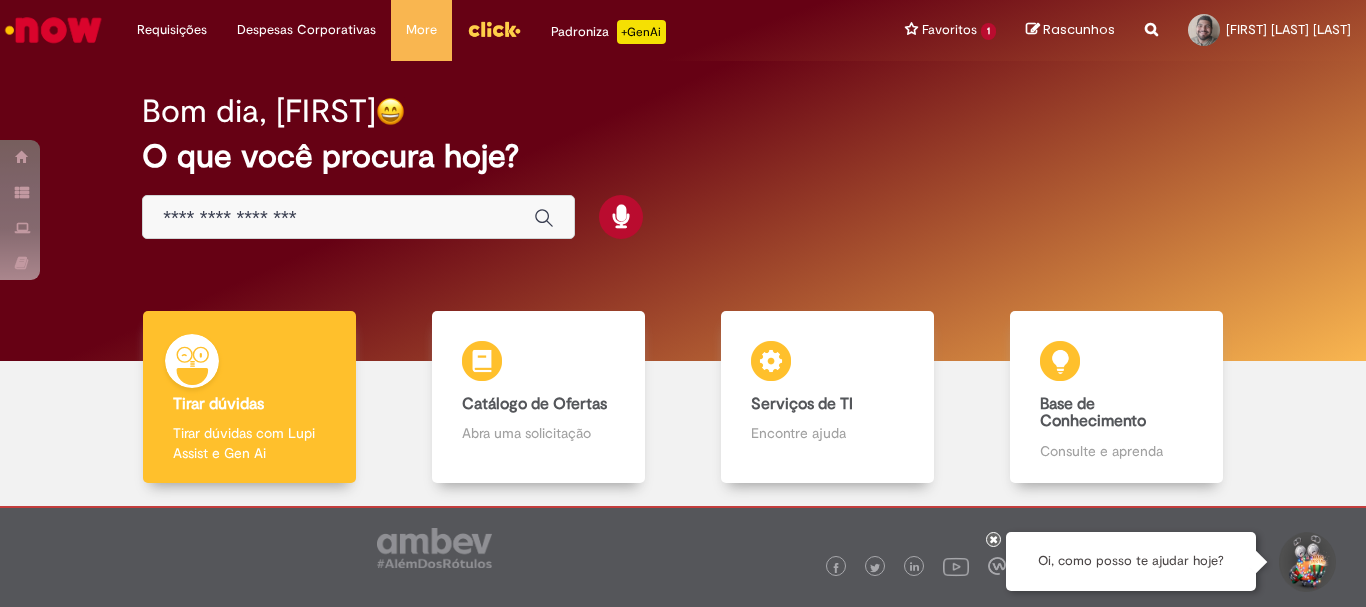 scroll, scrollTop: 0, scrollLeft: 0, axis: both 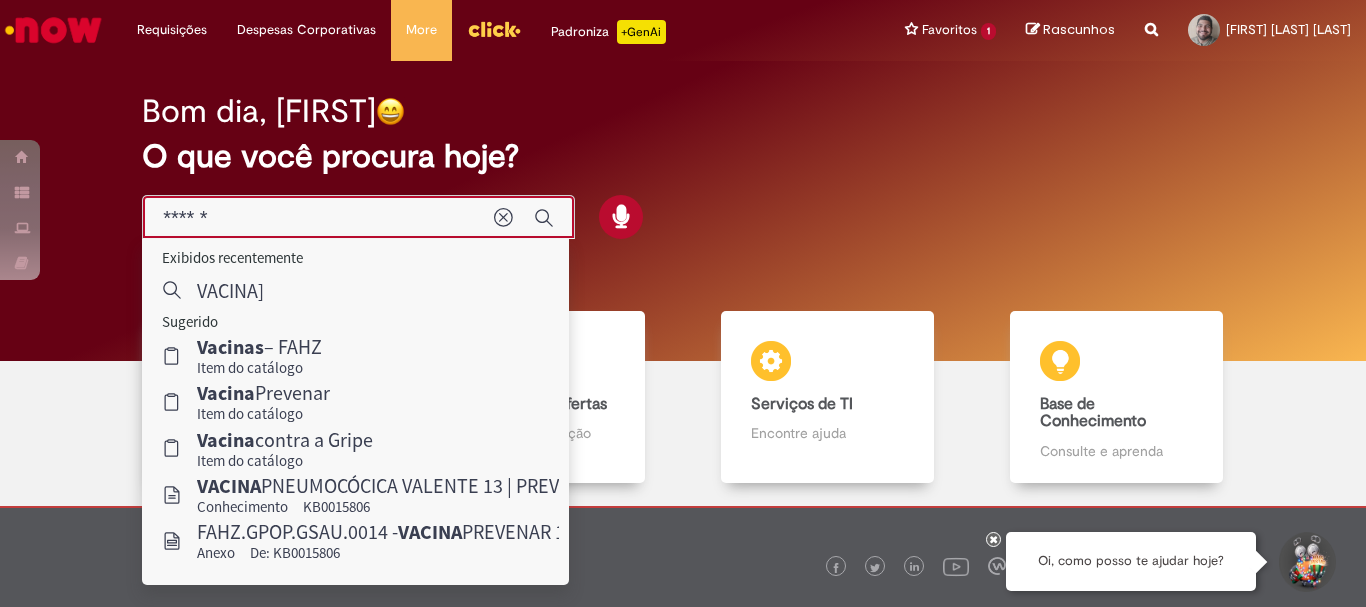 type on "******" 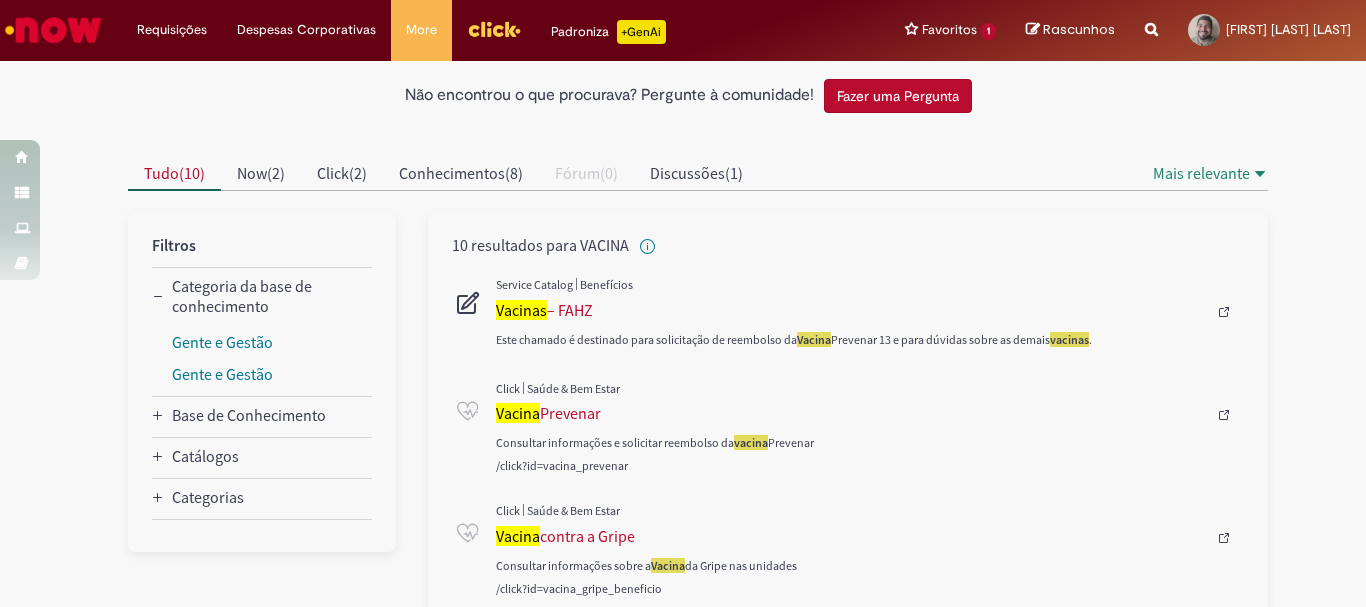 scroll, scrollTop: 300, scrollLeft: 0, axis: vertical 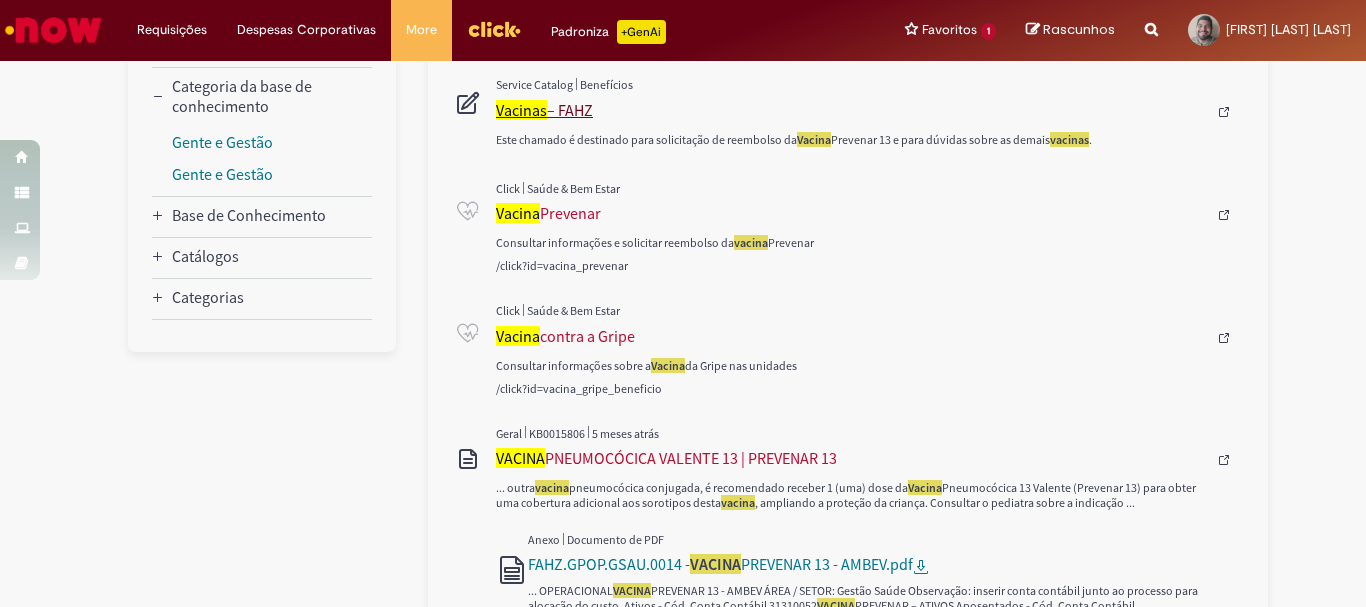 click on "Vacinas" at bounding box center [521, 110] 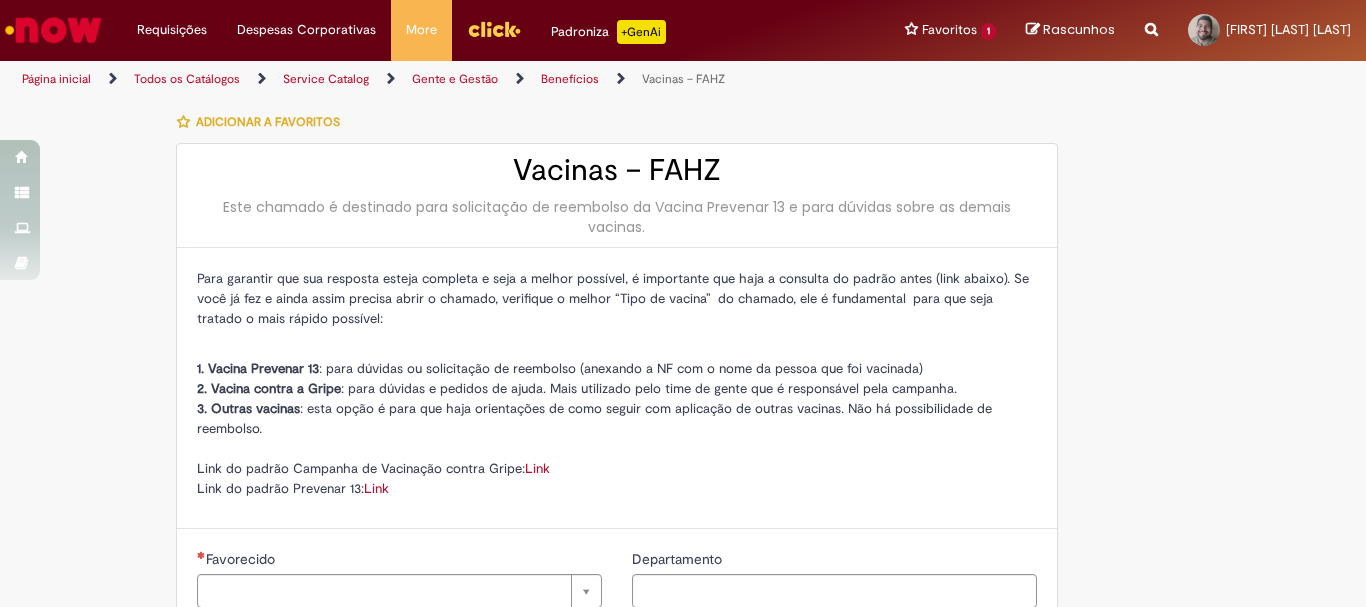 type on "********" 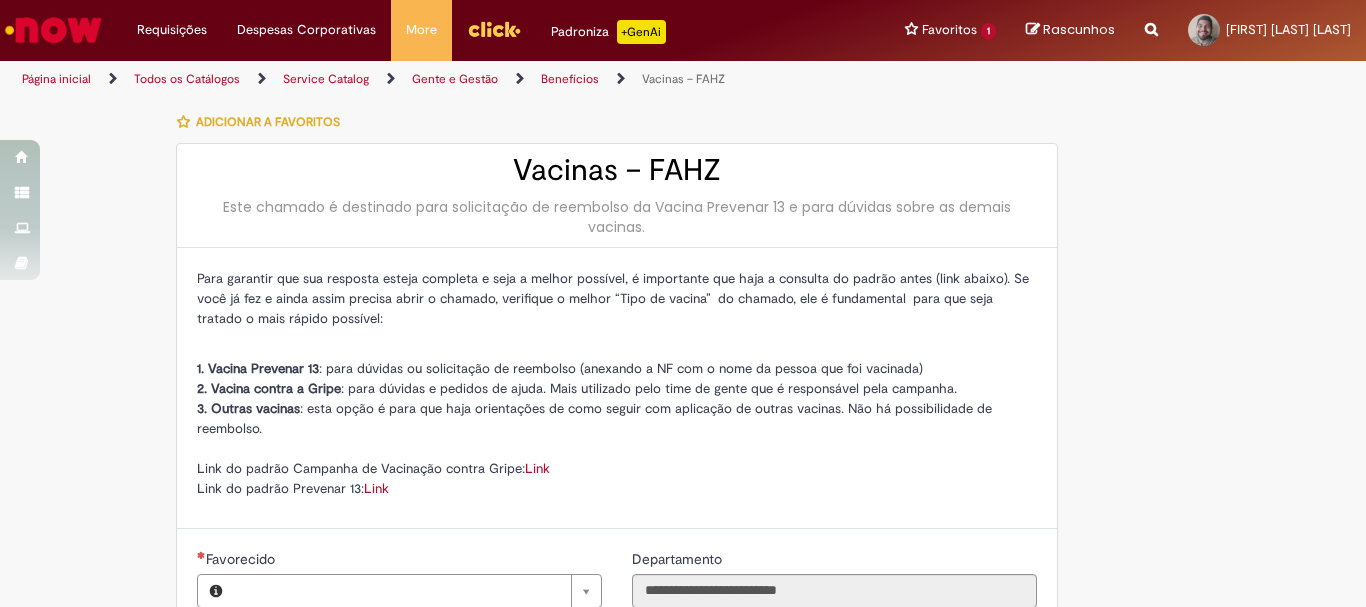 type on "**********" 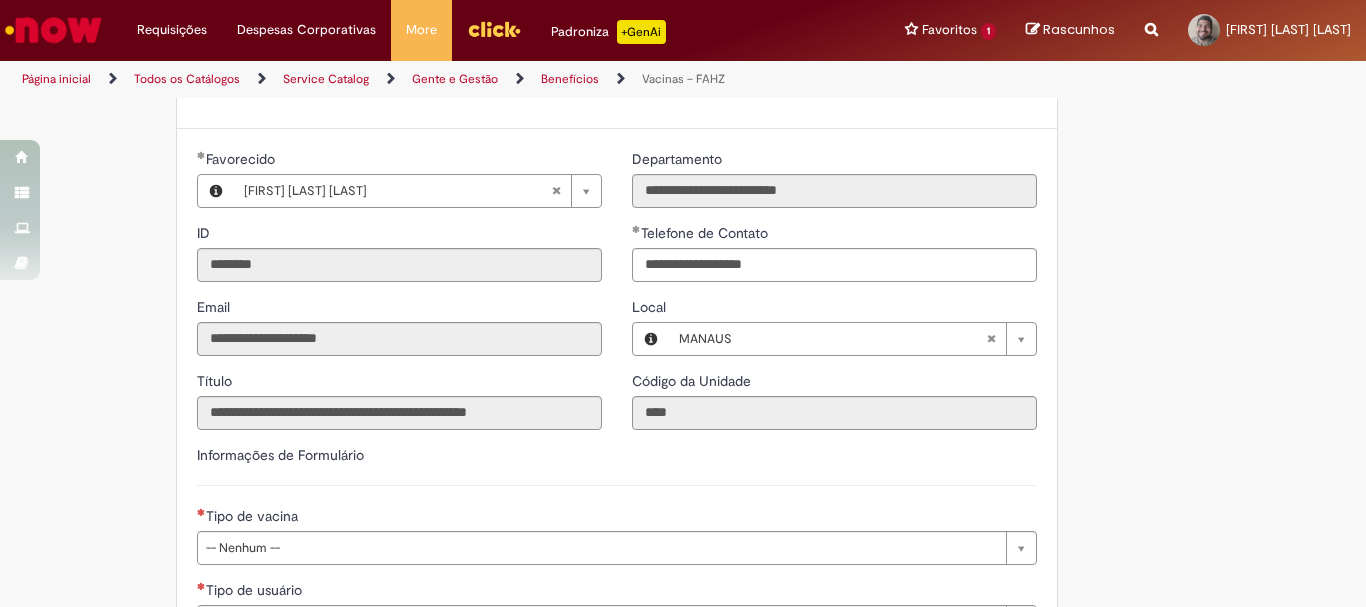 scroll, scrollTop: 600, scrollLeft: 0, axis: vertical 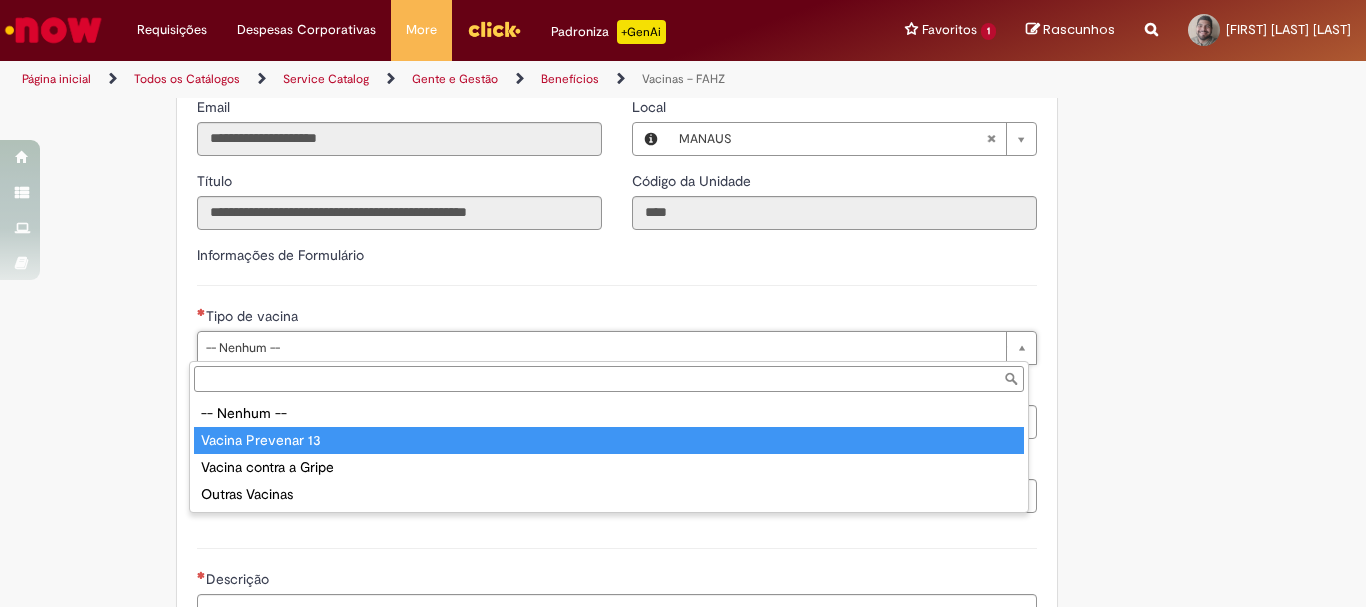 type on "**********" 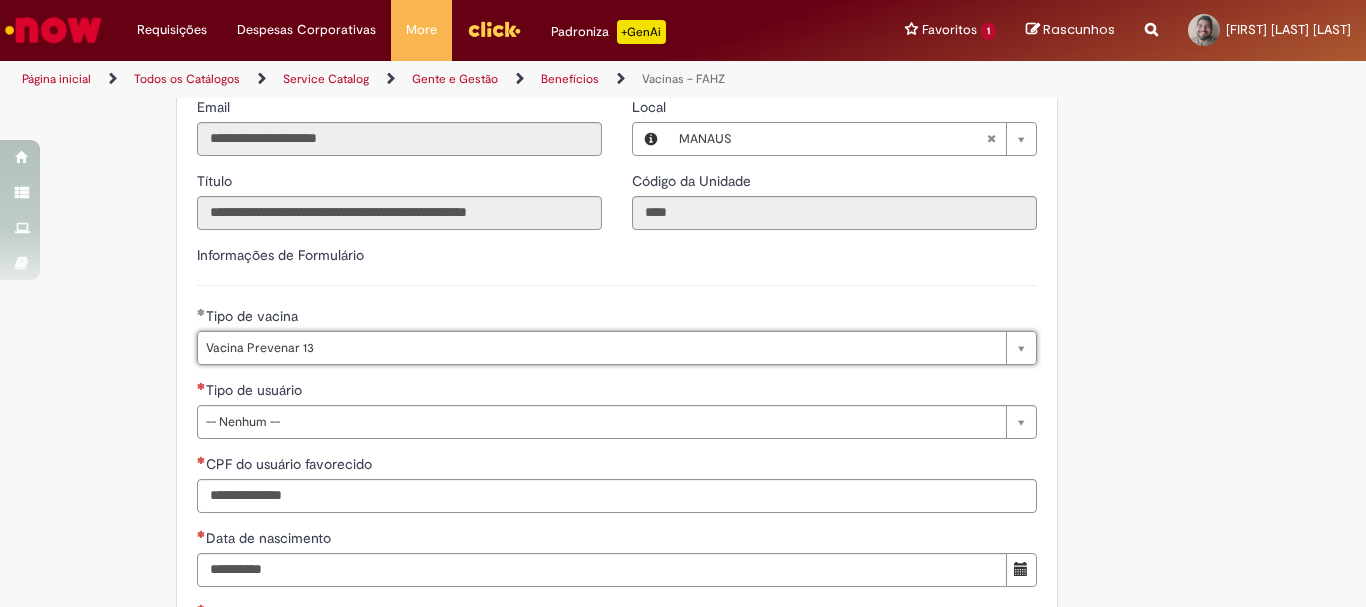 scroll, scrollTop: 700, scrollLeft: 0, axis: vertical 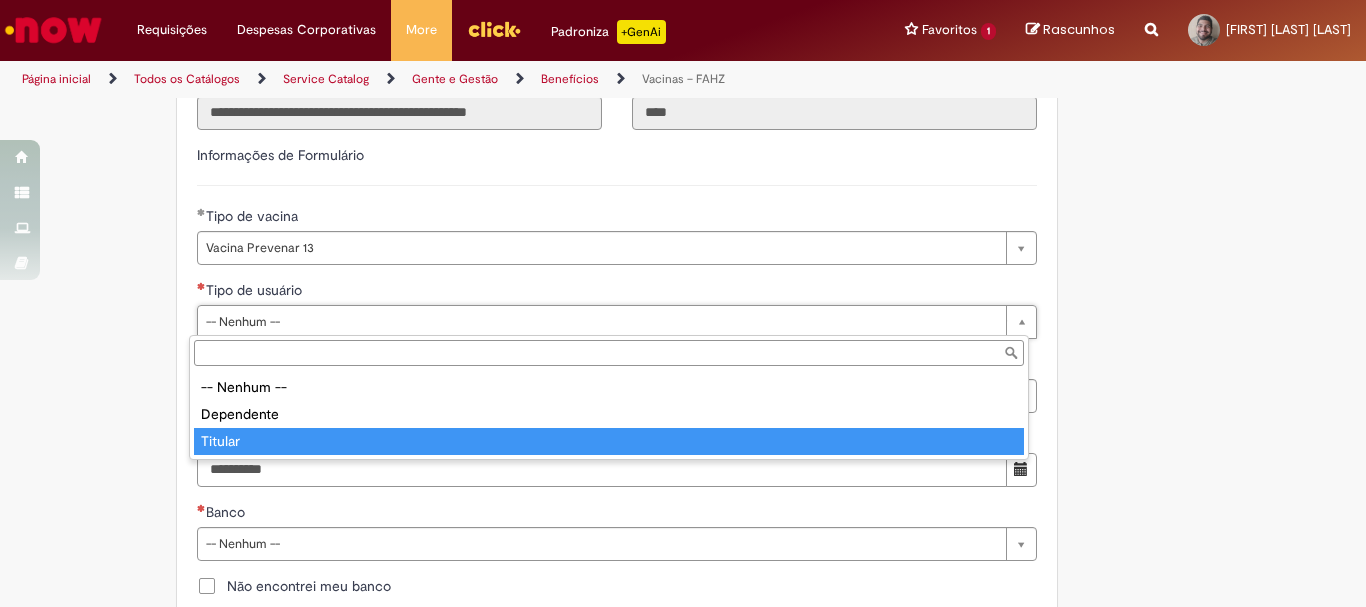 type on "*******" 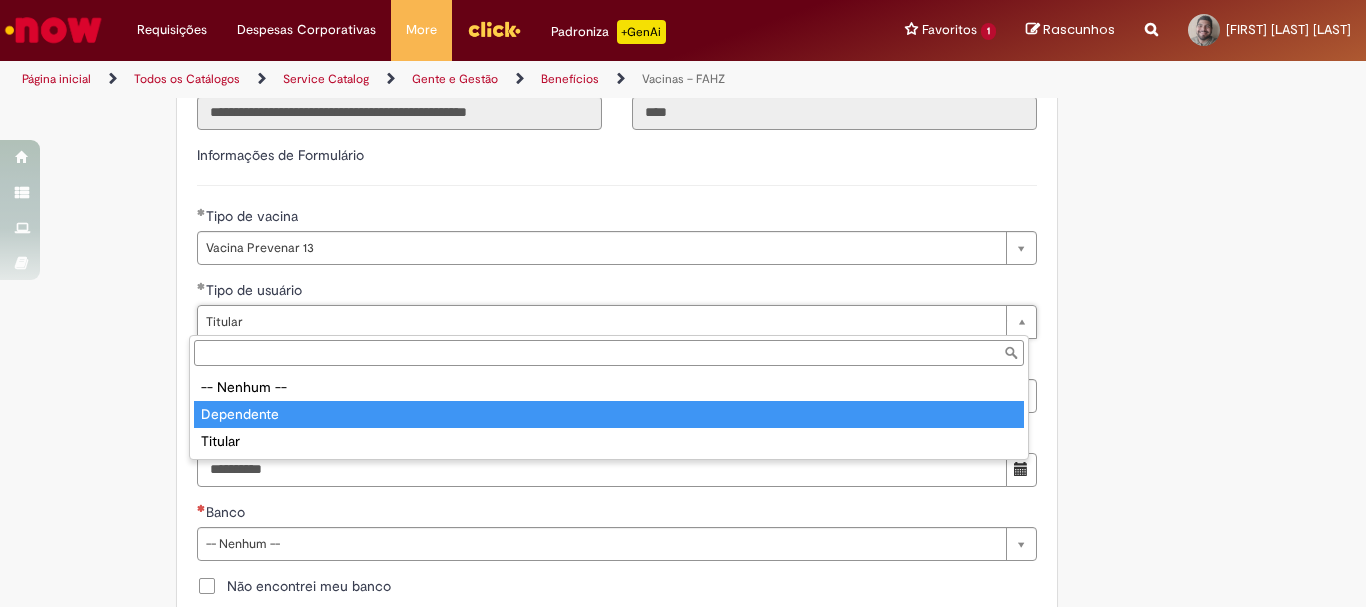 type on "**********" 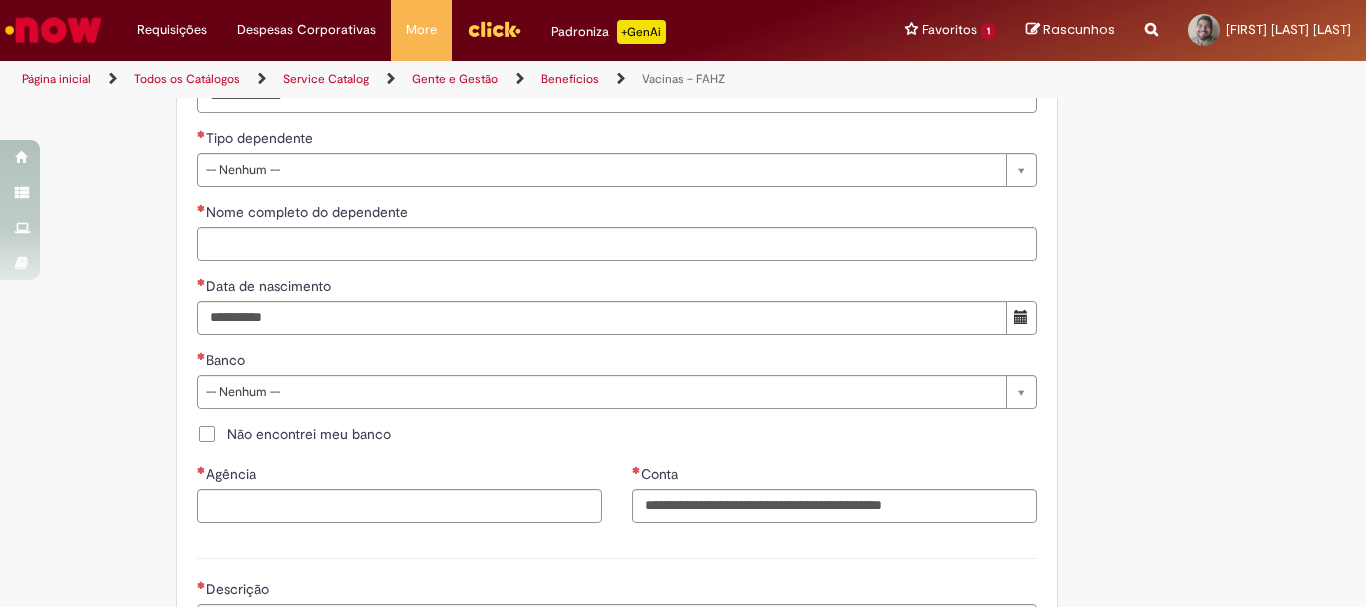 scroll, scrollTop: 900, scrollLeft: 0, axis: vertical 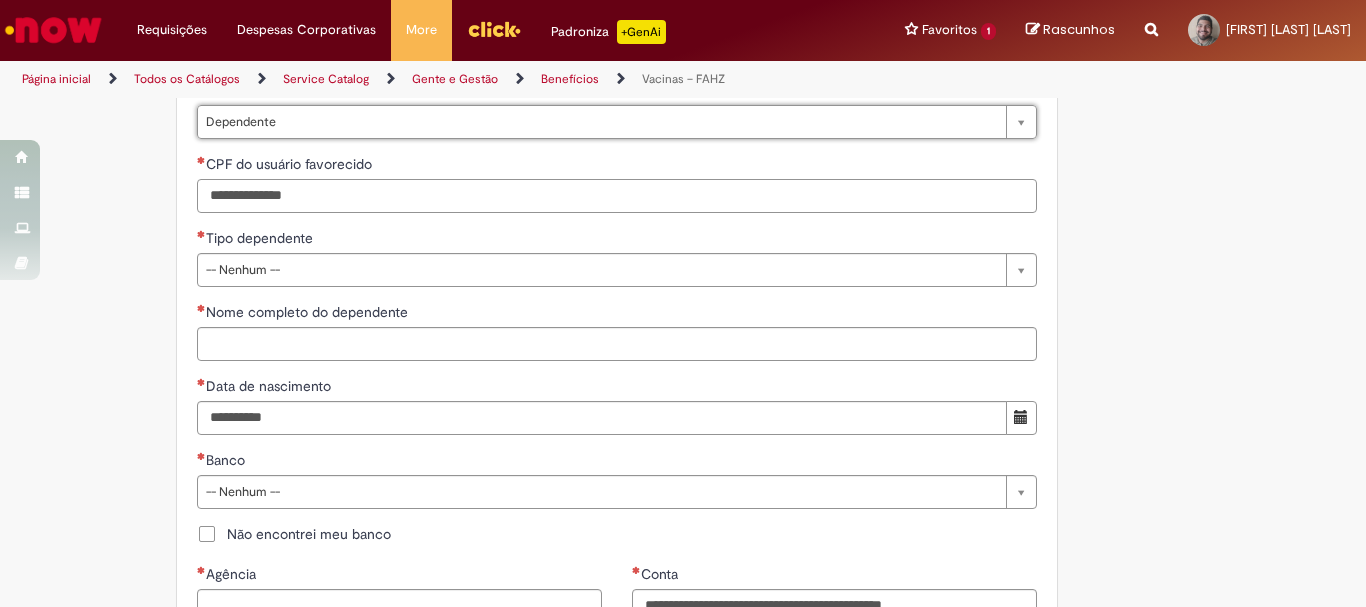 click on "CPF do usuário favorecido" at bounding box center (617, 196) 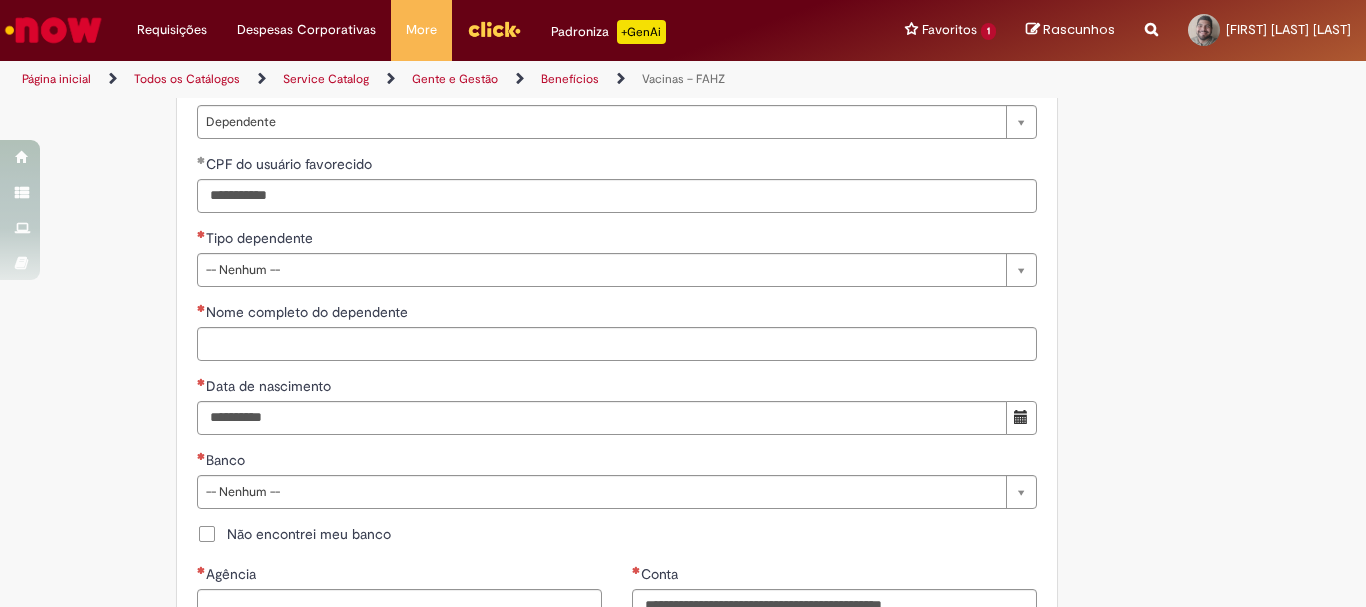 type on "**********" 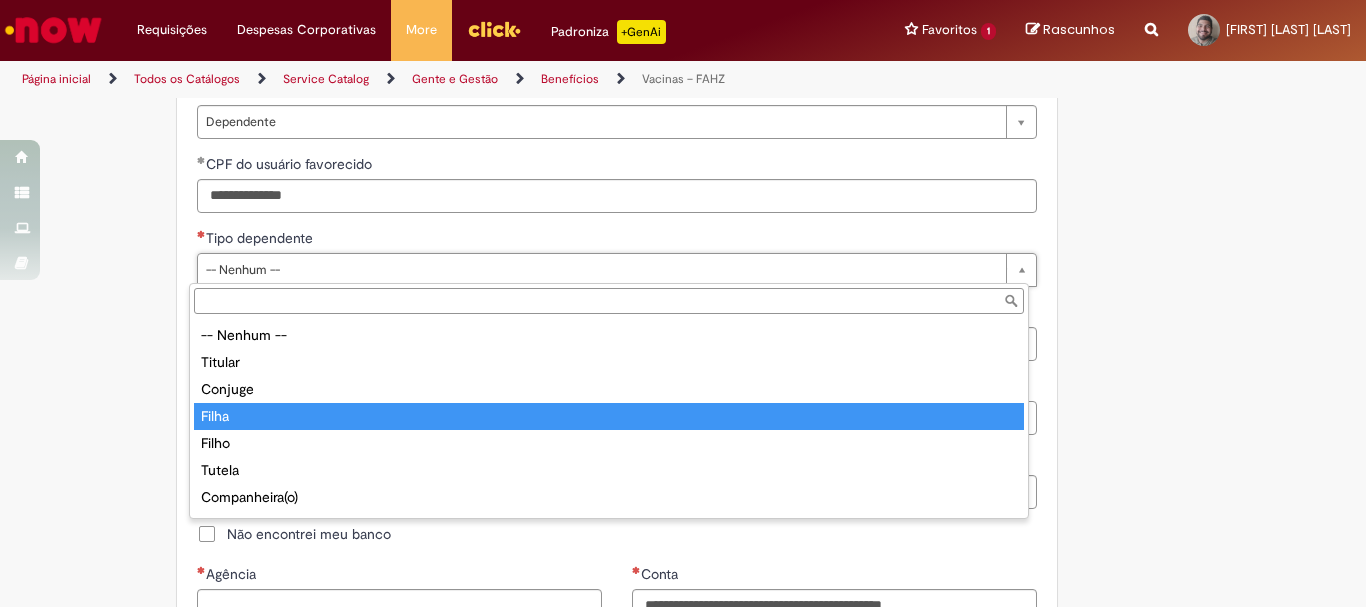 type on "*****" 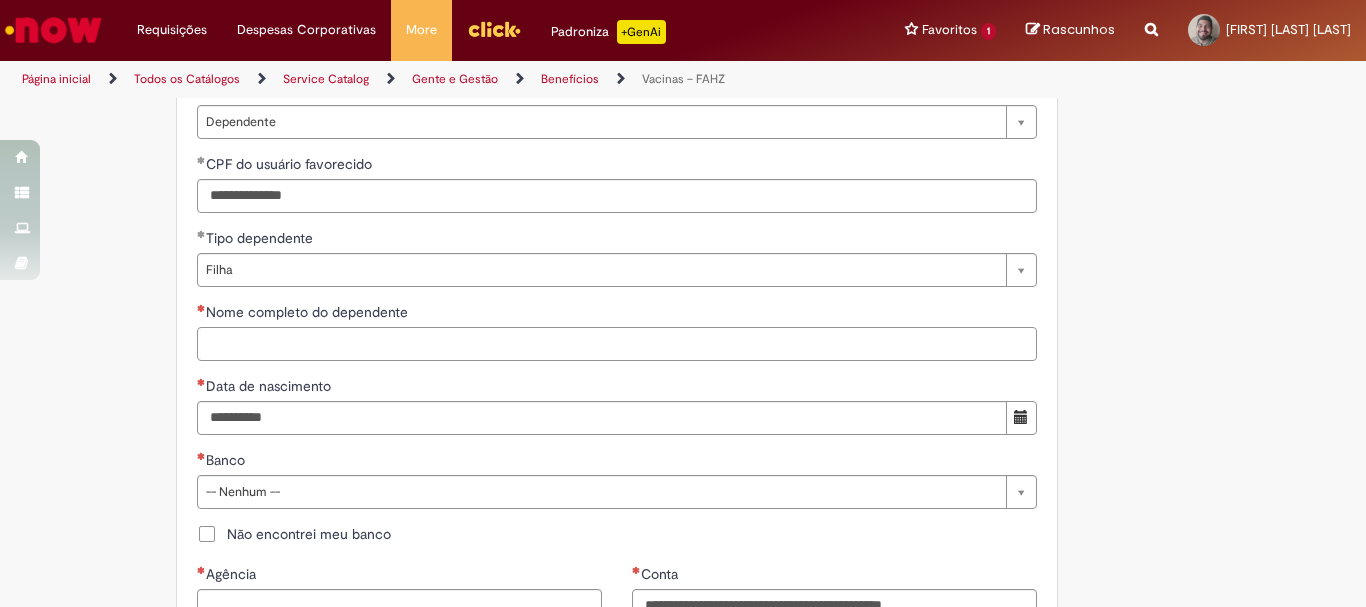 click on "Nome completo do dependente" at bounding box center (617, 344) 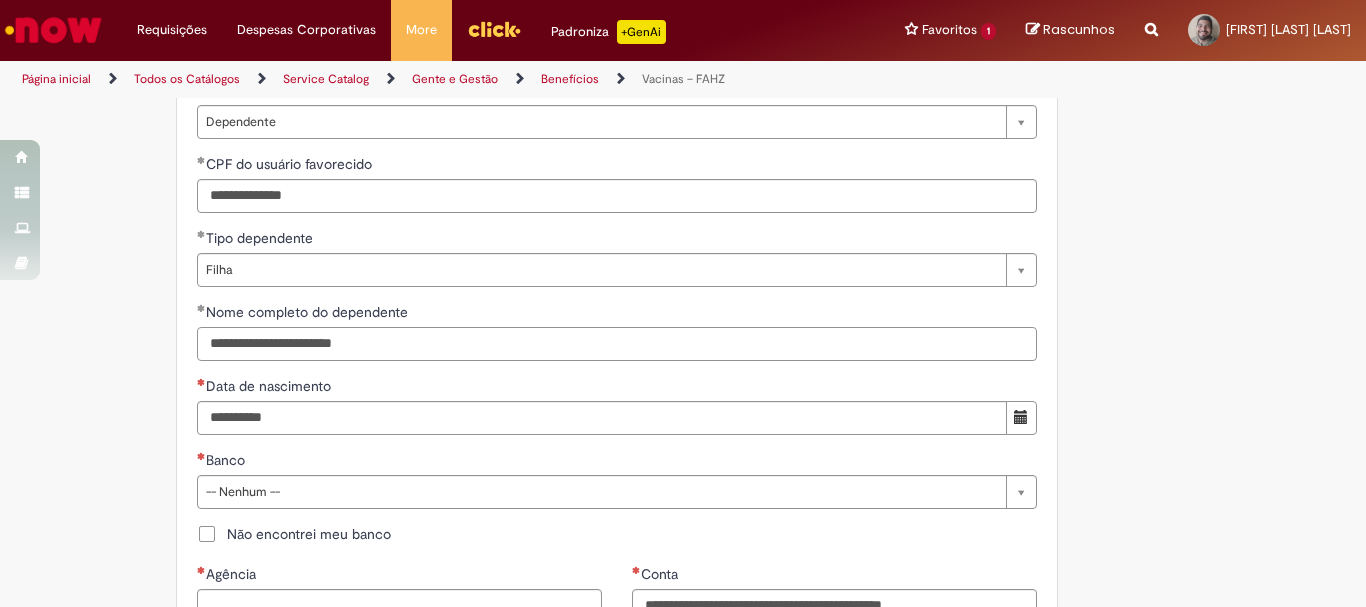 scroll, scrollTop: 1000, scrollLeft: 0, axis: vertical 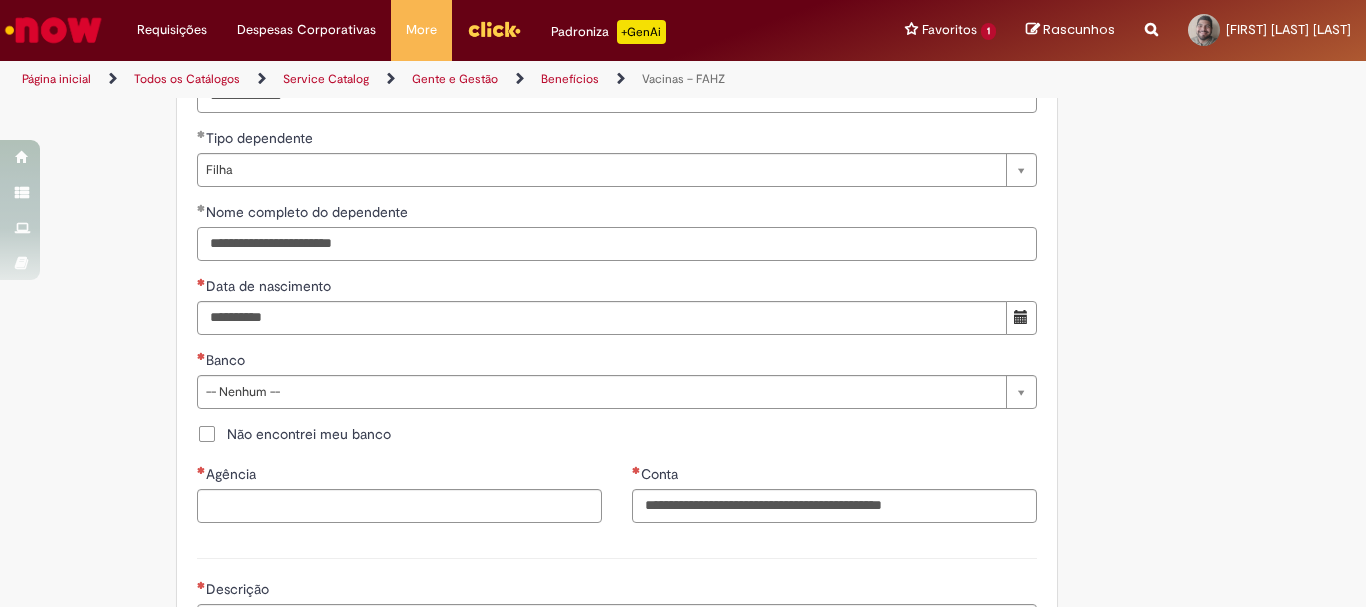 type on "**********" 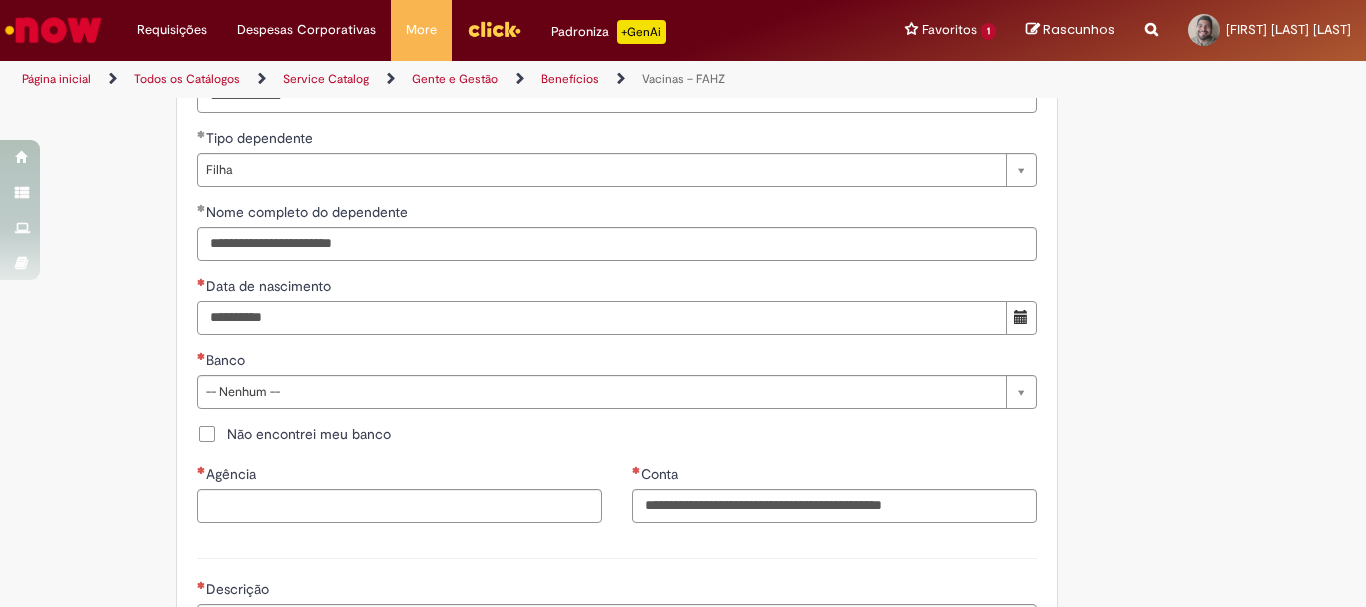 click on "Data de nascimento" at bounding box center (602, 318) 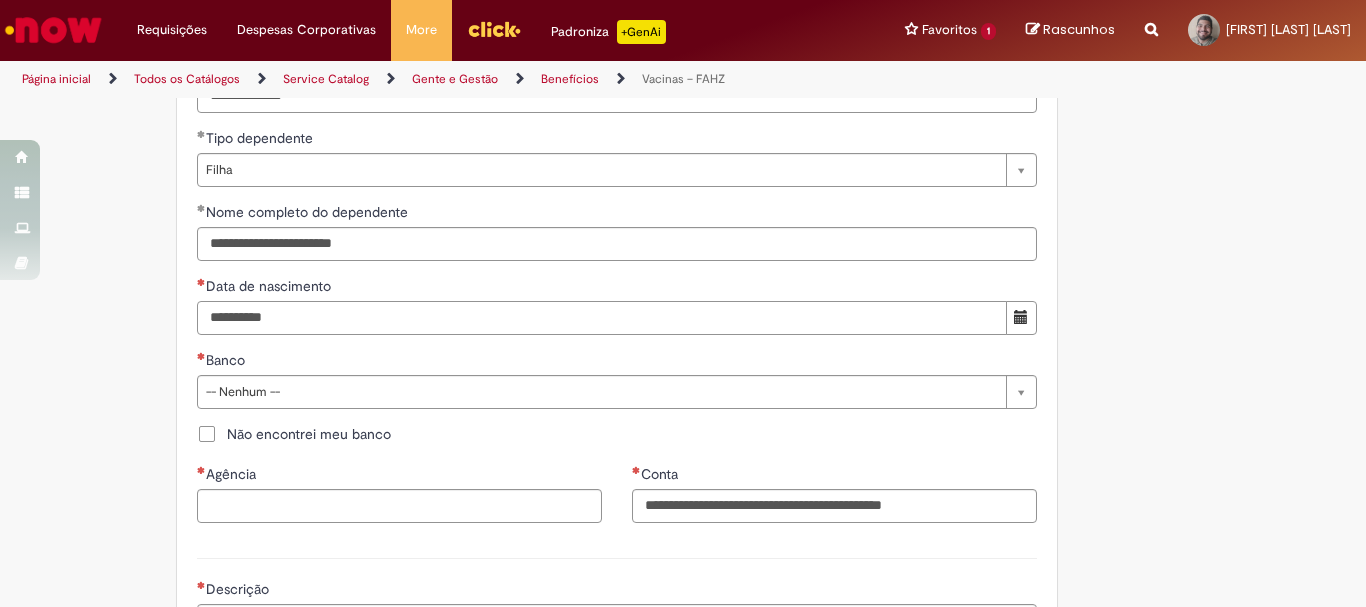 type on "**********" 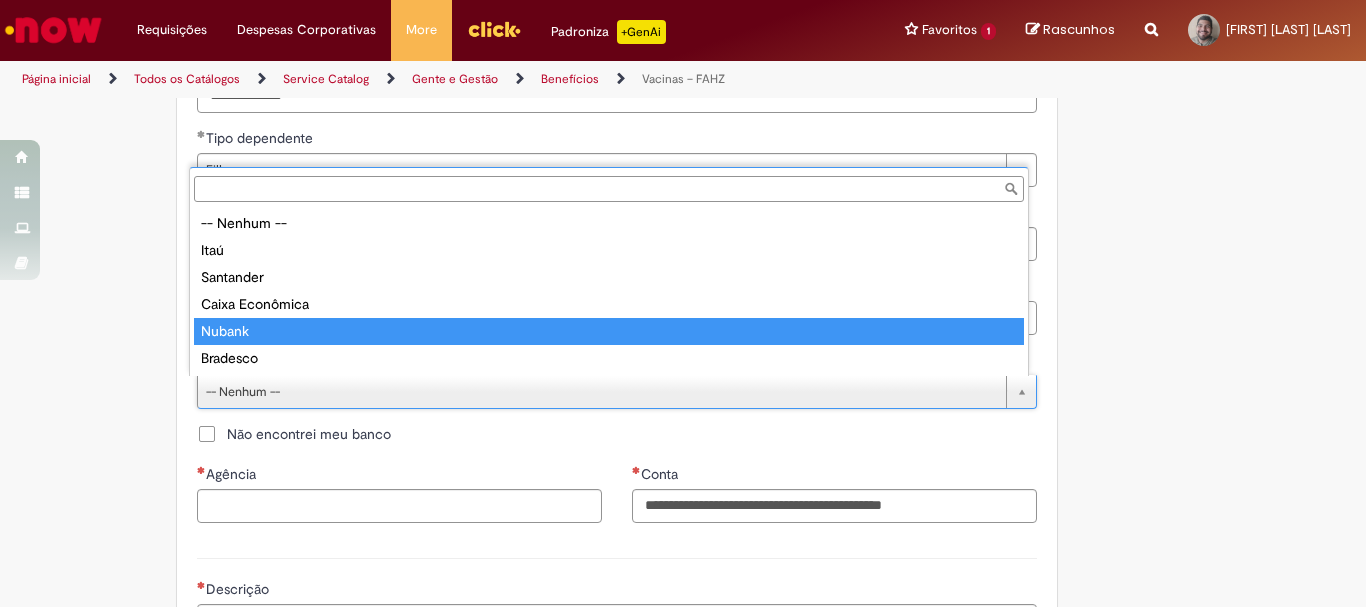 type on "******" 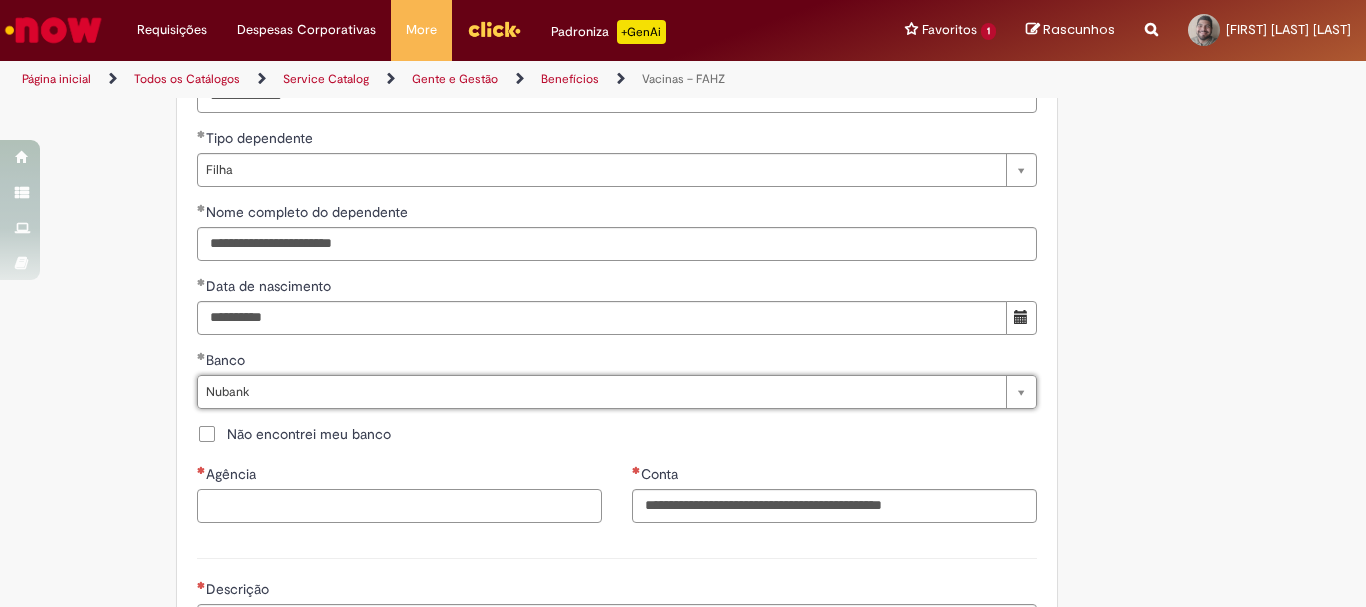 click on "Agência" at bounding box center (399, 506) 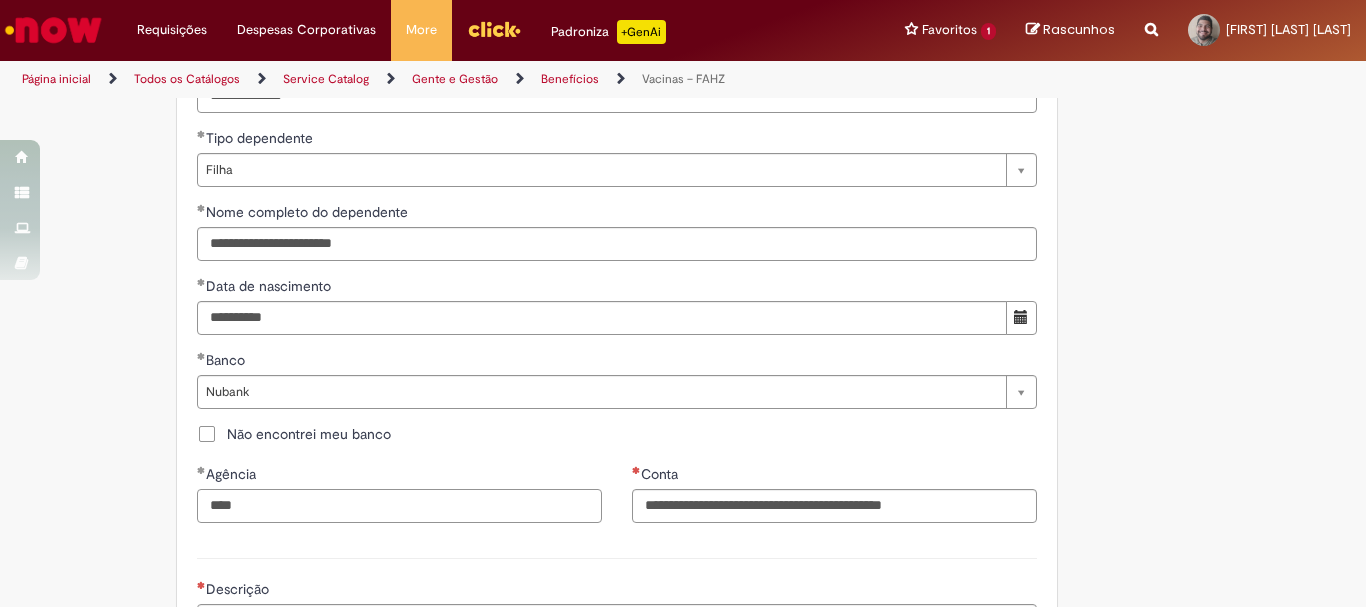 scroll, scrollTop: 1200, scrollLeft: 0, axis: vertical 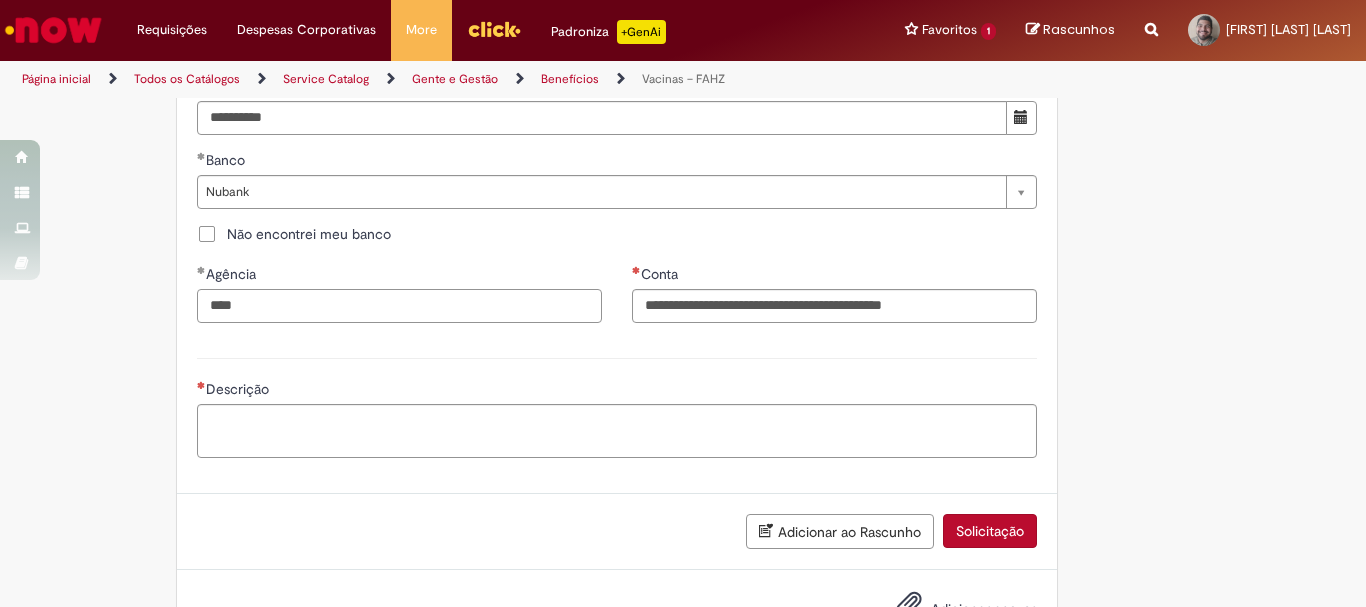 type on "****" 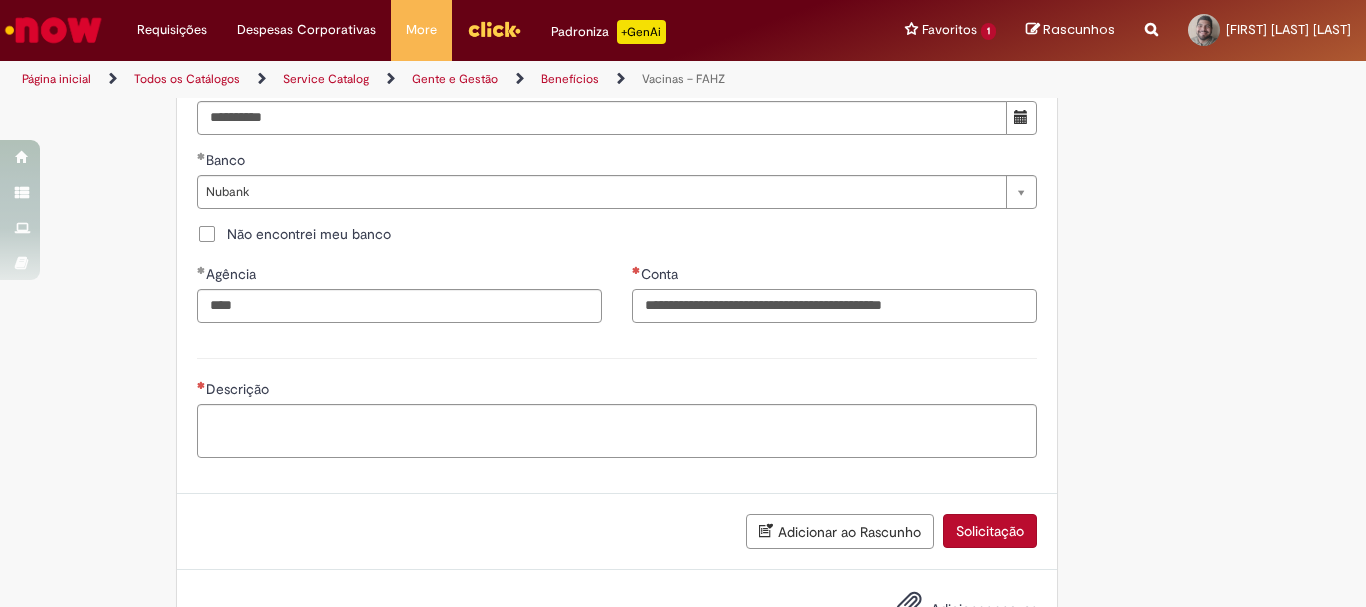 click on "Conta" at bounding box center (834, 306) 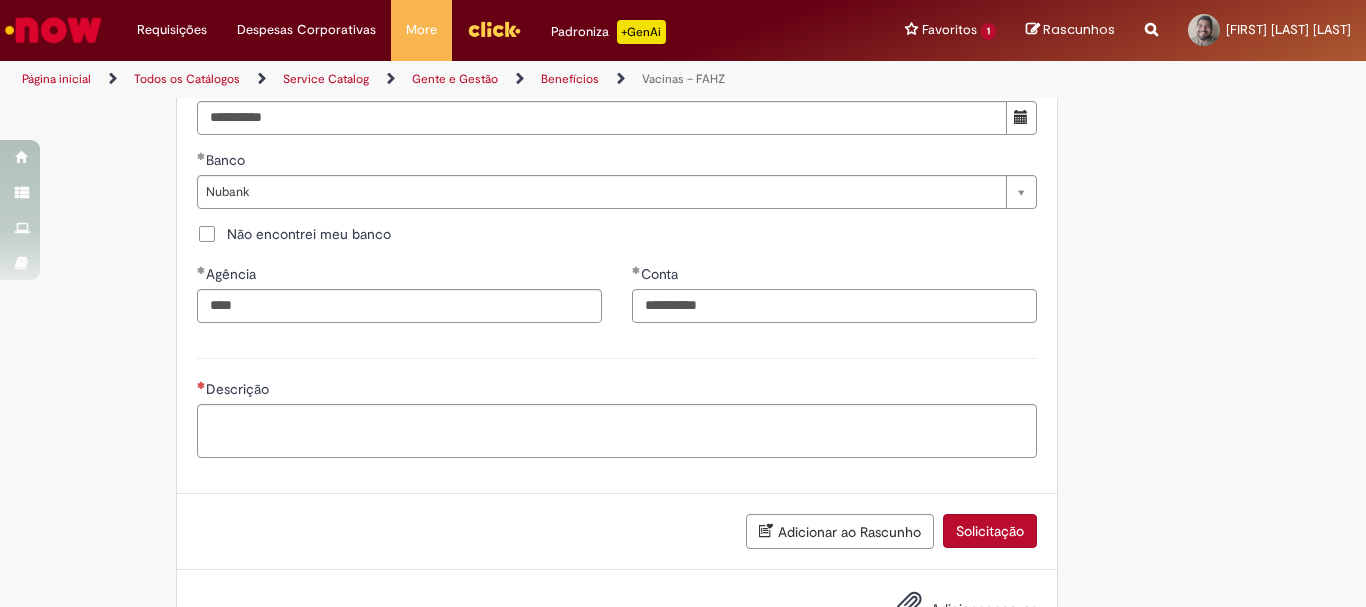 type on "**********" 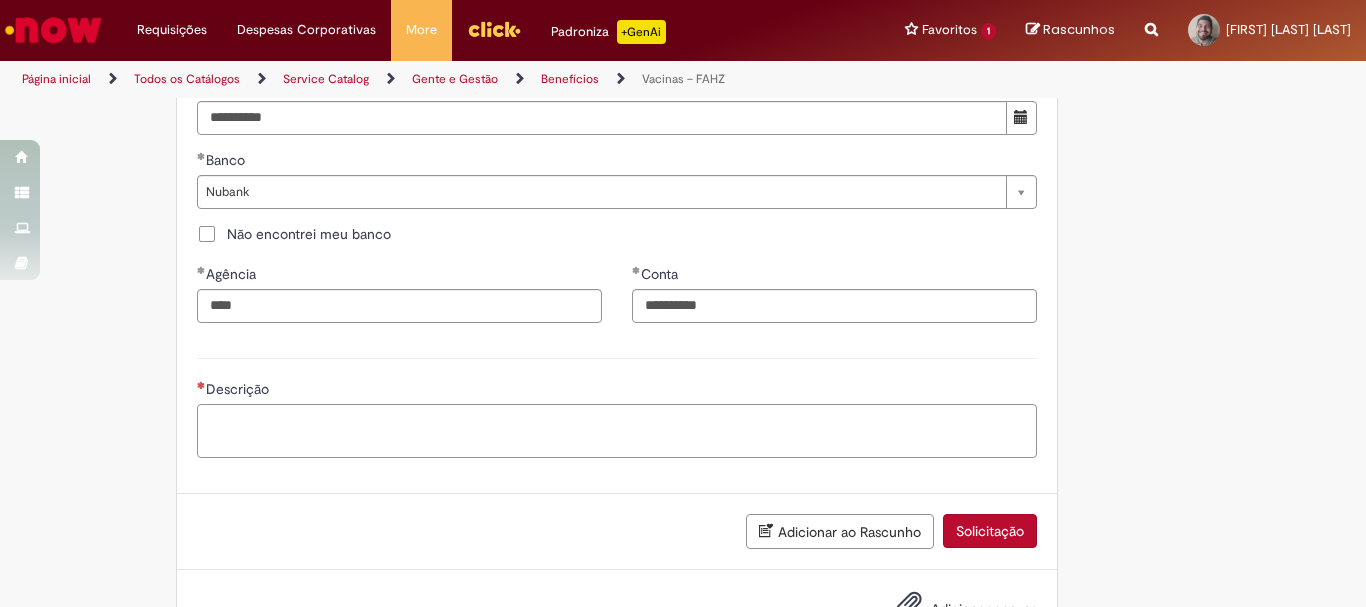 click on "Descrição" at bounding box center [617, 431] 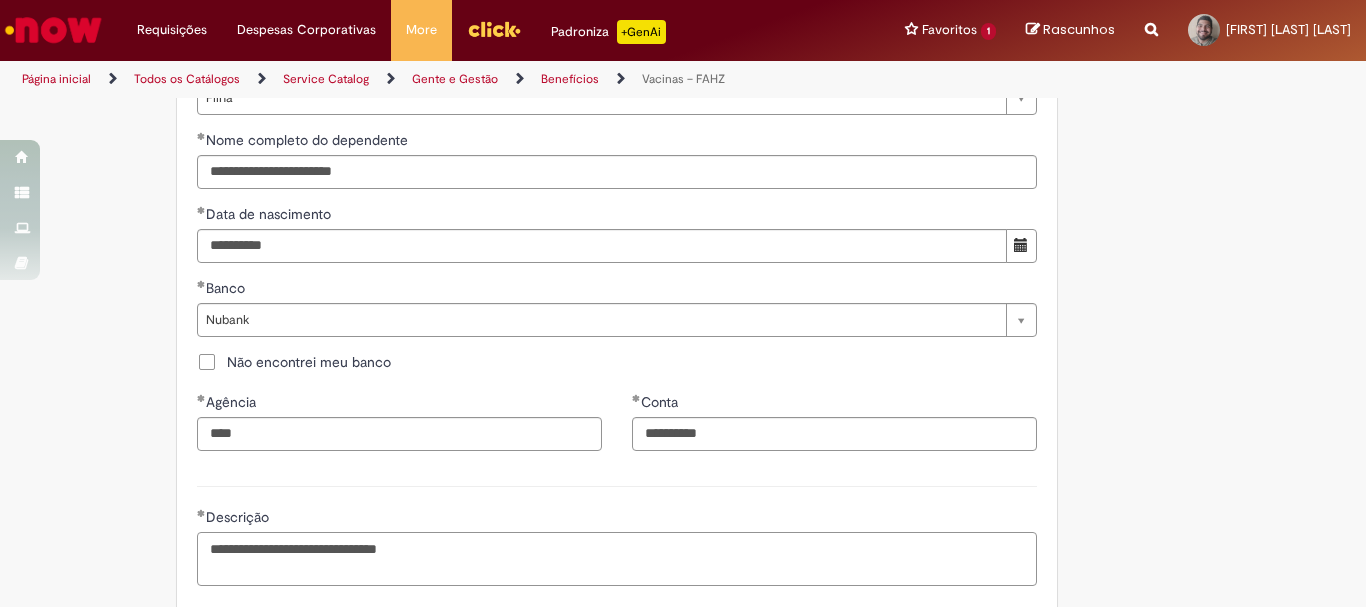 scroll, scrollTop: 1272, scrollLeft: 0, axis: vertical 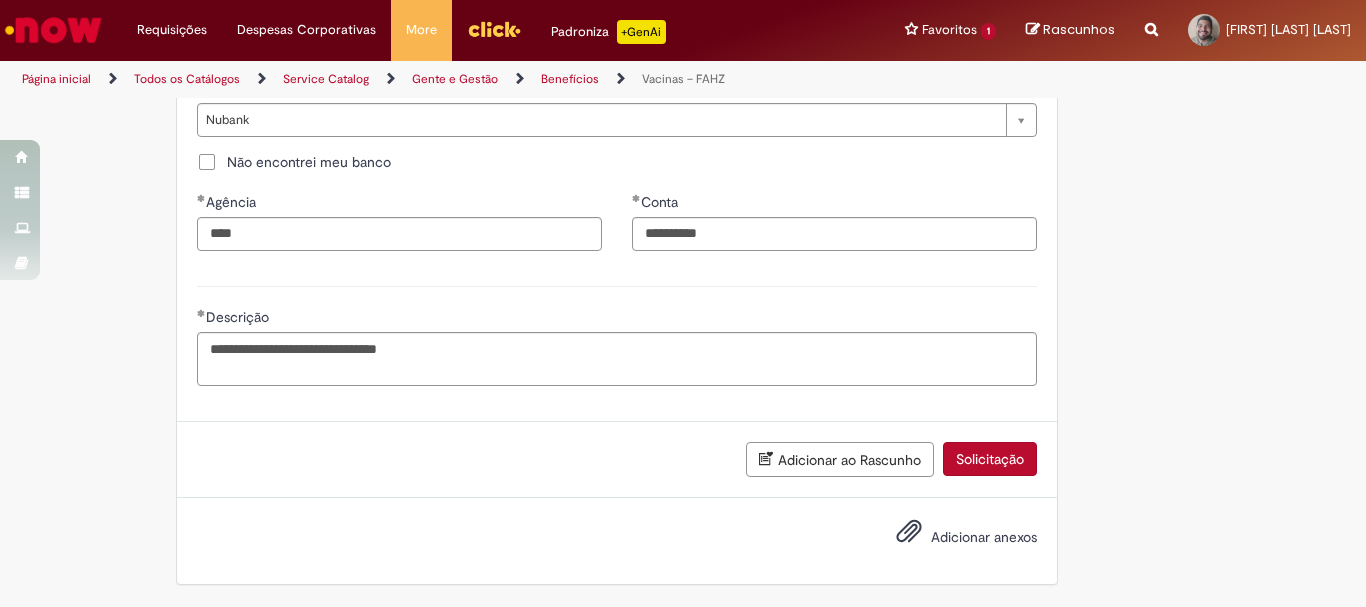 click on "Adicionar anexos" at bounding box center [952, 538] 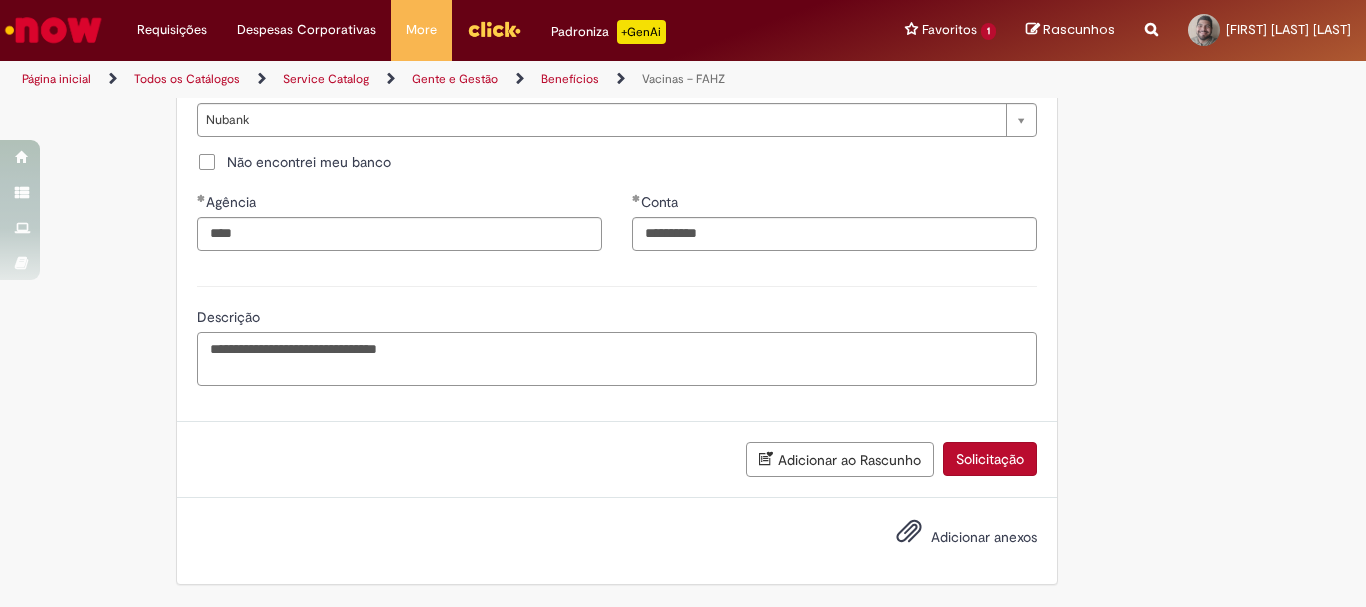 click on "**********" at bounding box center [617, 359] 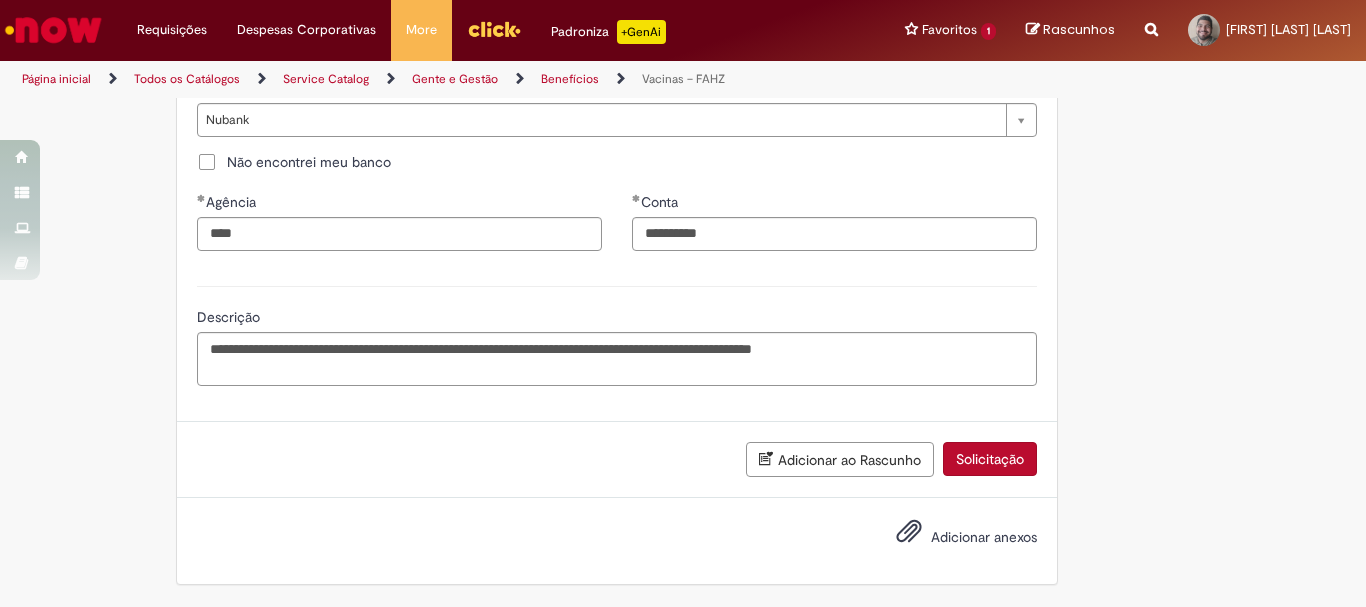 click on "Adicionar anexos" at bounding box center [952, 538] 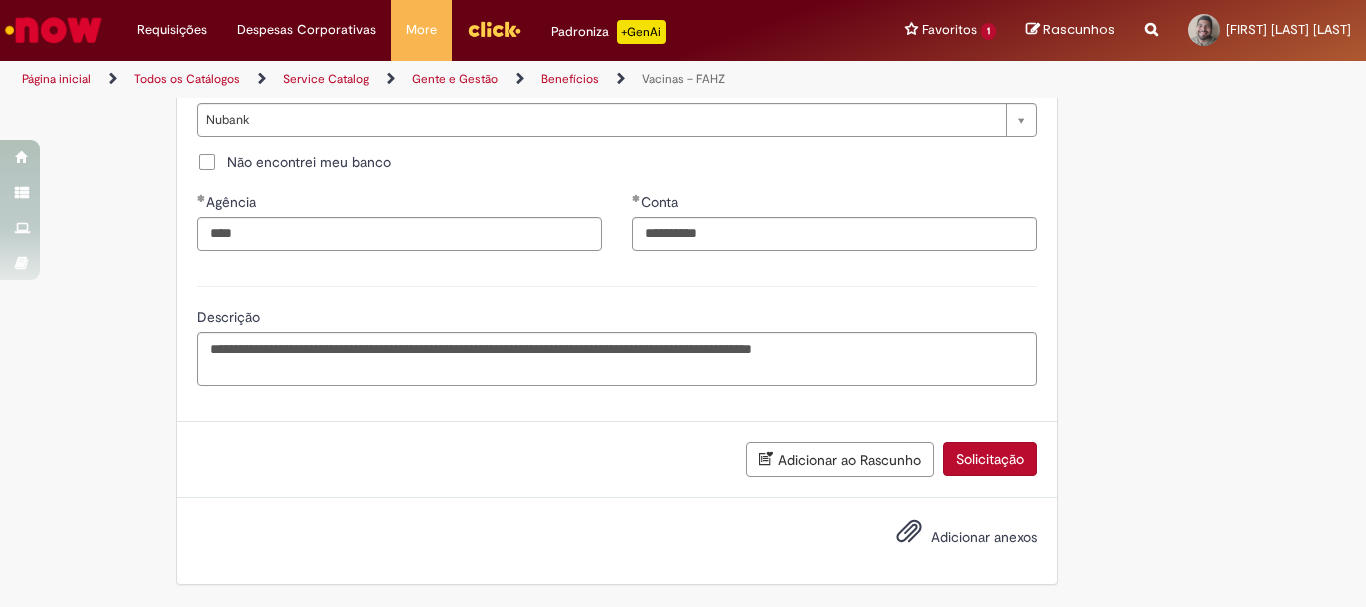 click on "Adicionar anexos" at bounding box center (984, 537) 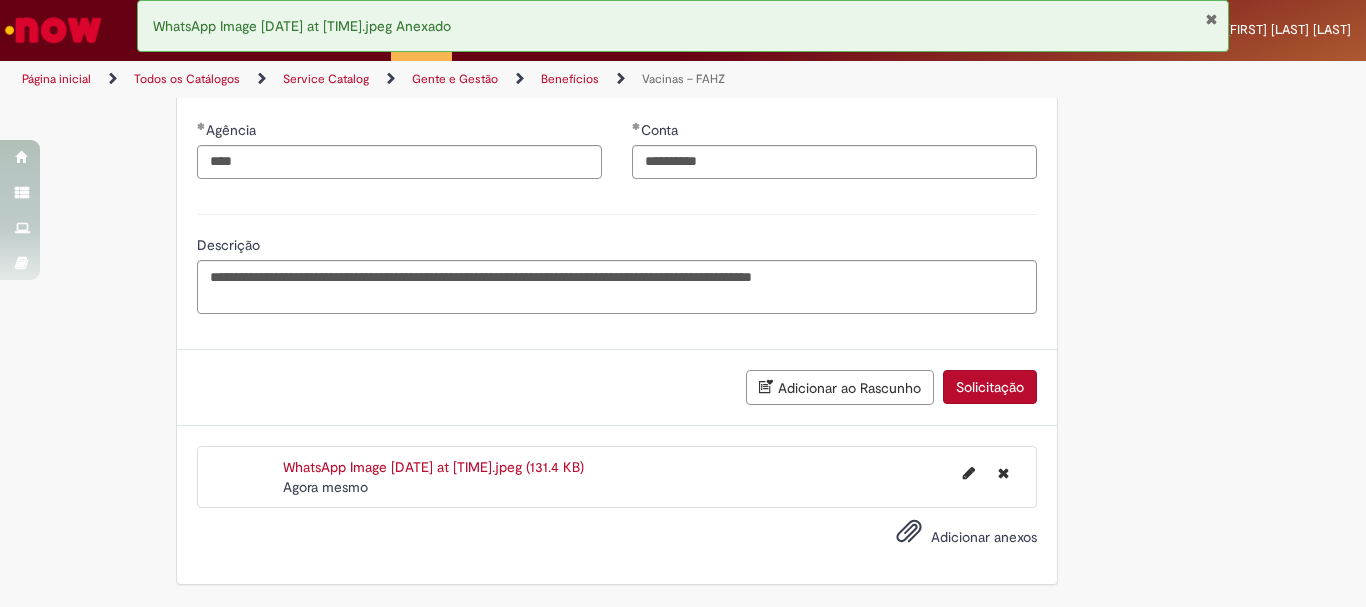 scroll, scrollTop: 1390, scrollLeft: 0, axis: vertical 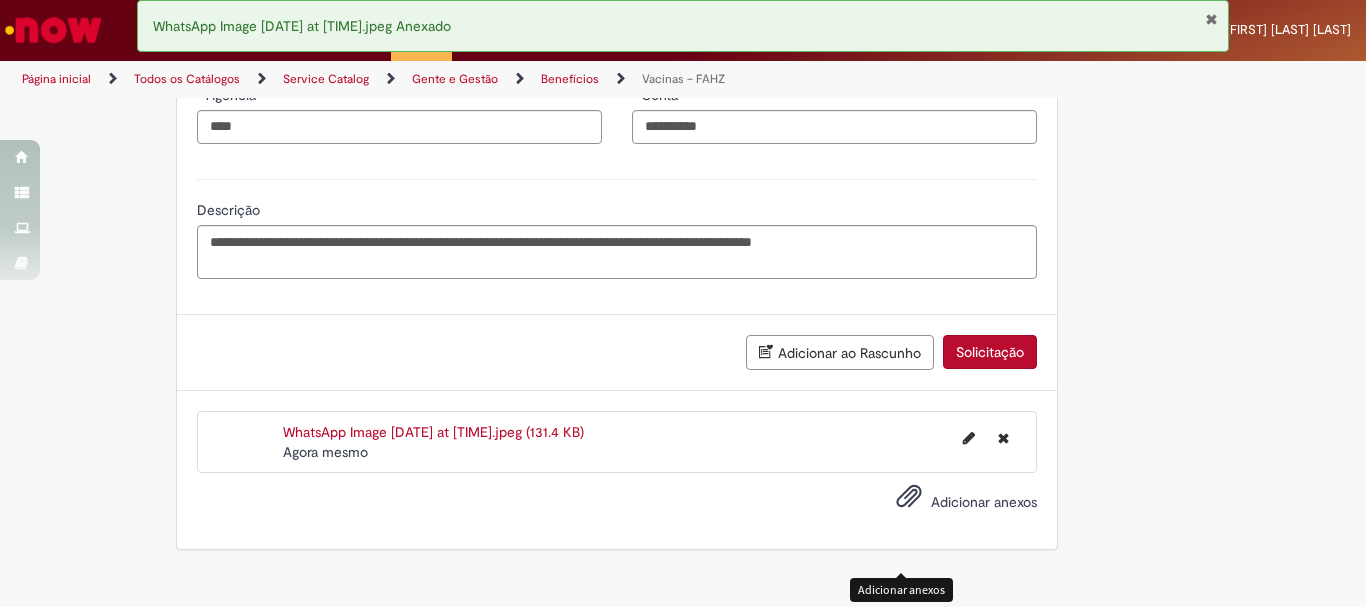 click at bounding box center (909, 497) 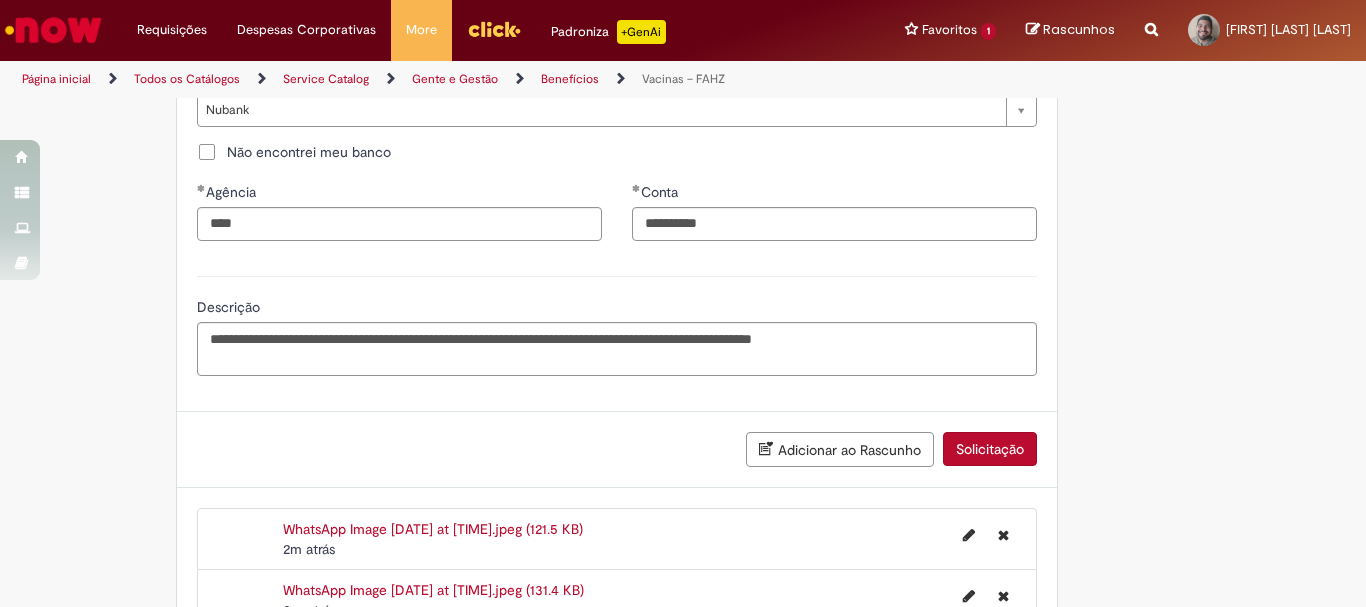 scroll, scrollTop: 1482, scrollLeft: 0, axis: vertical 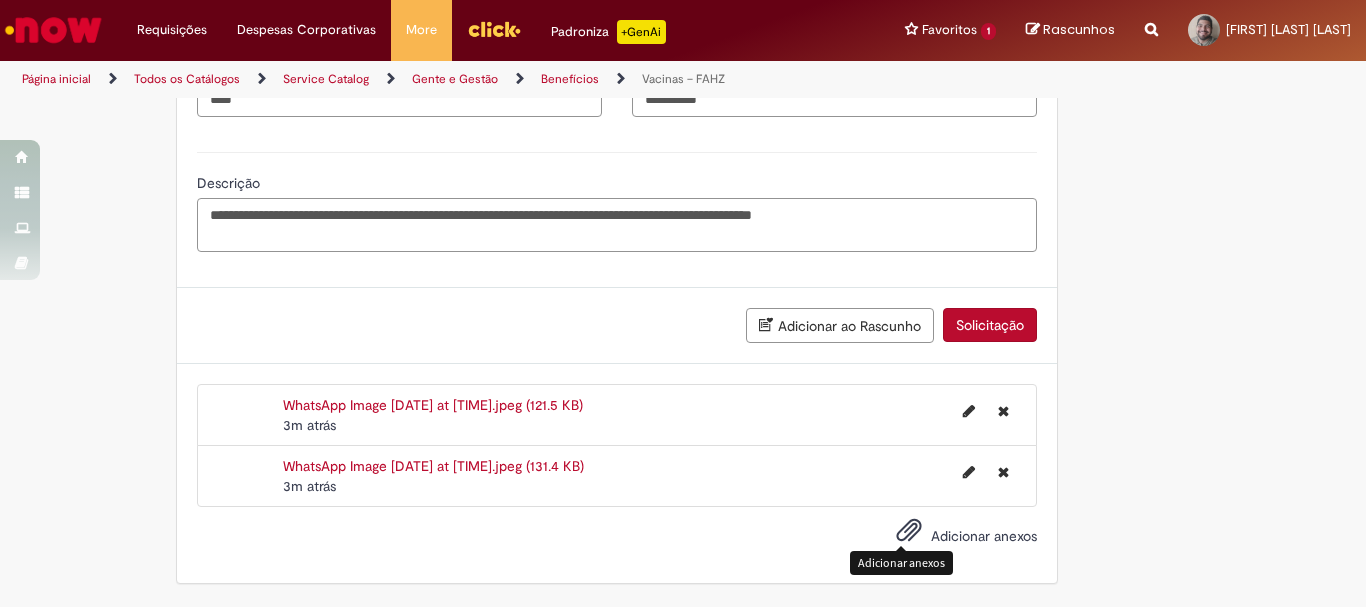 click on "**********" at bounding box center [617, 225] 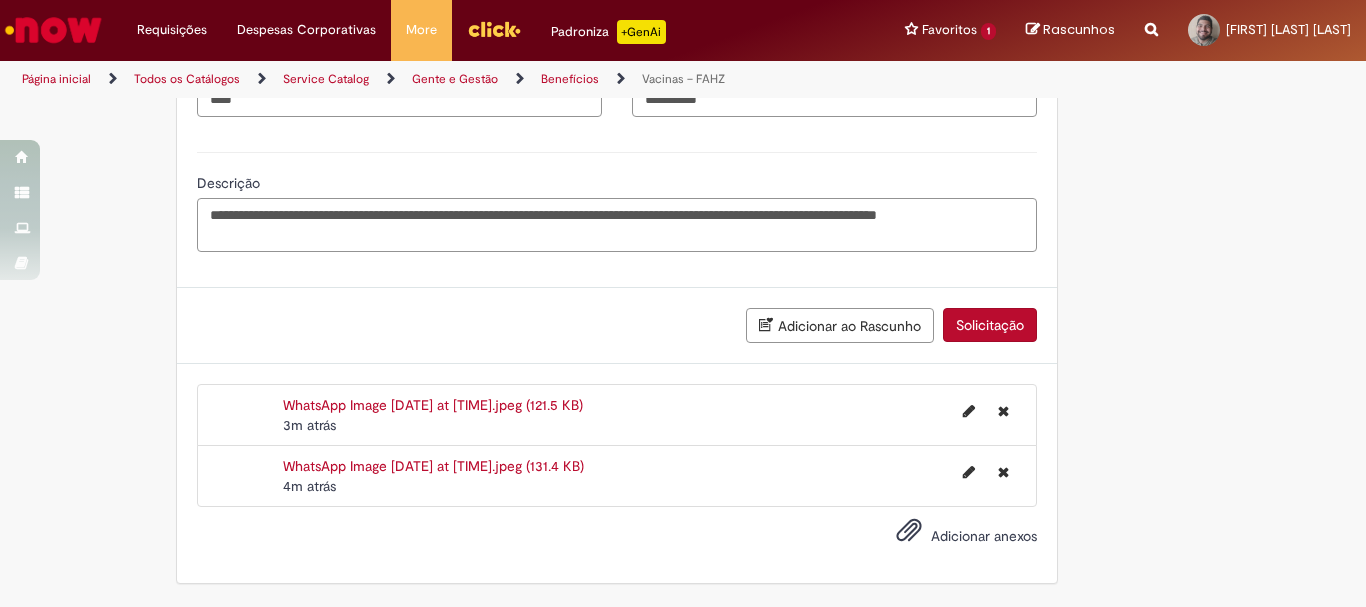 click on "**********" at bounding box center [617, 225] 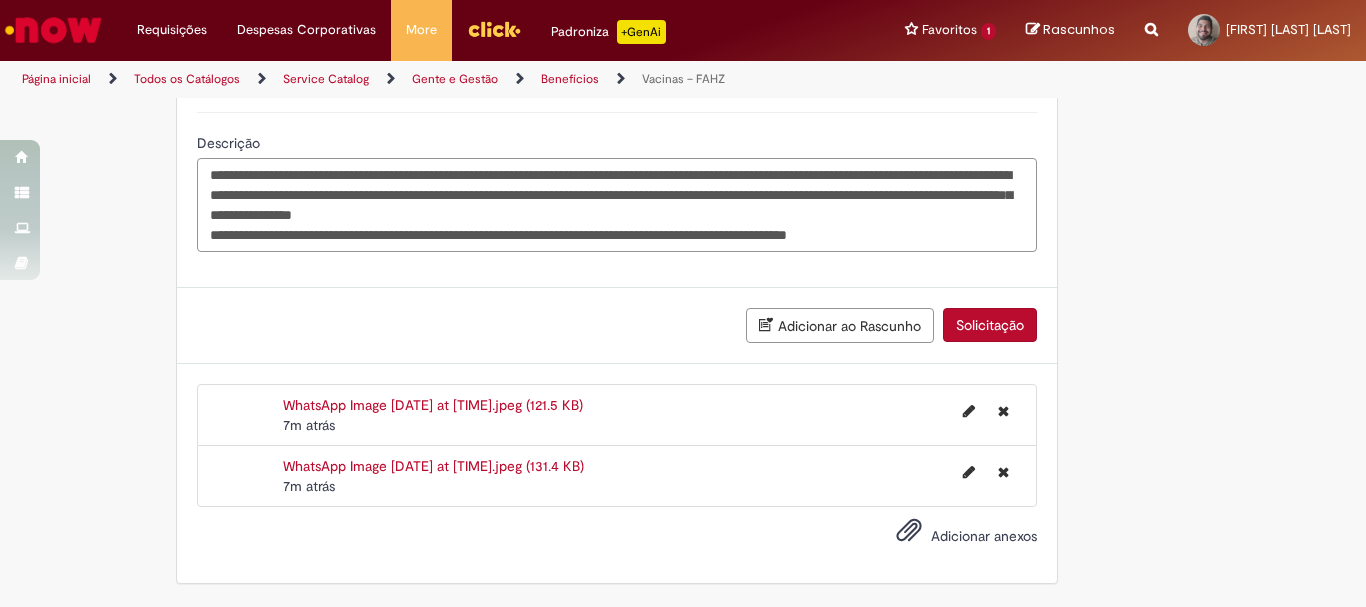 click on "**********" at bounding box center (617, 205) 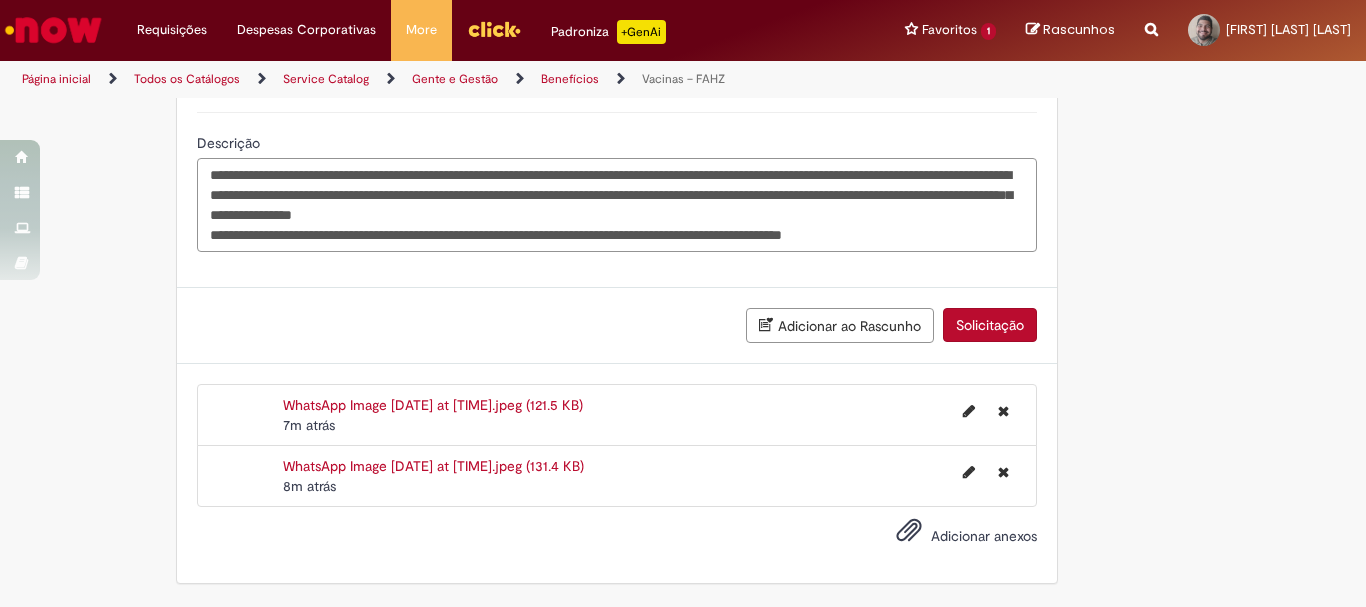 click on "**********" at bounding box center [617, 205] 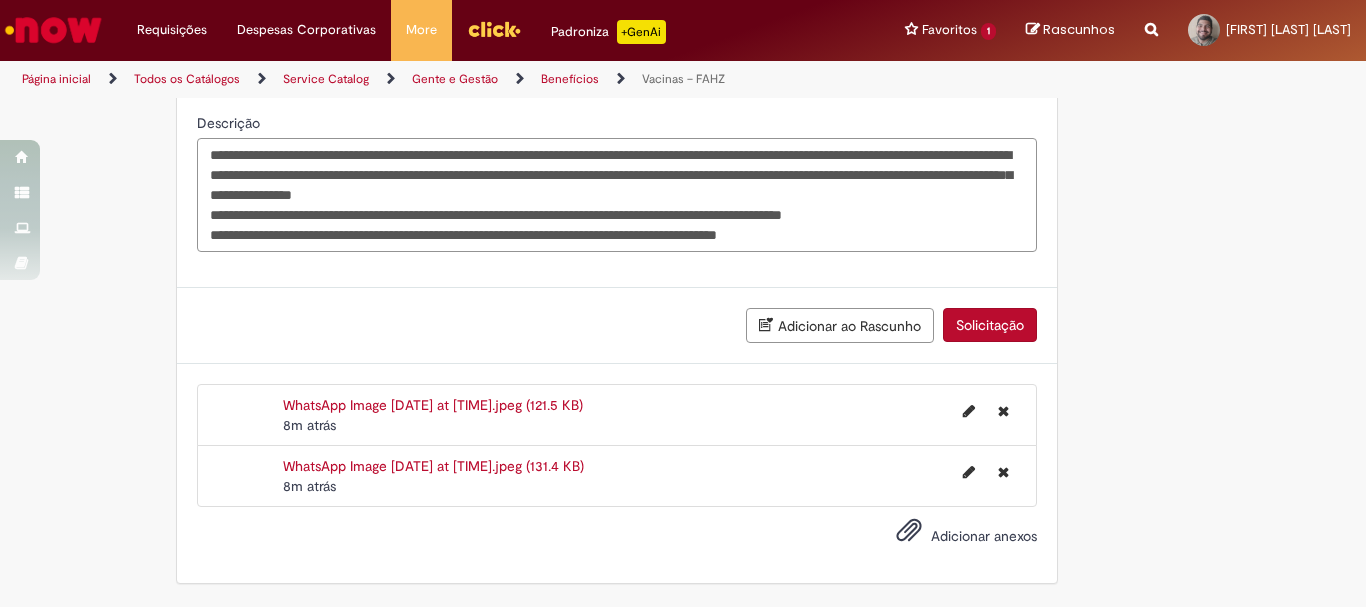 click on "**********" at bounding box center [617, 195] 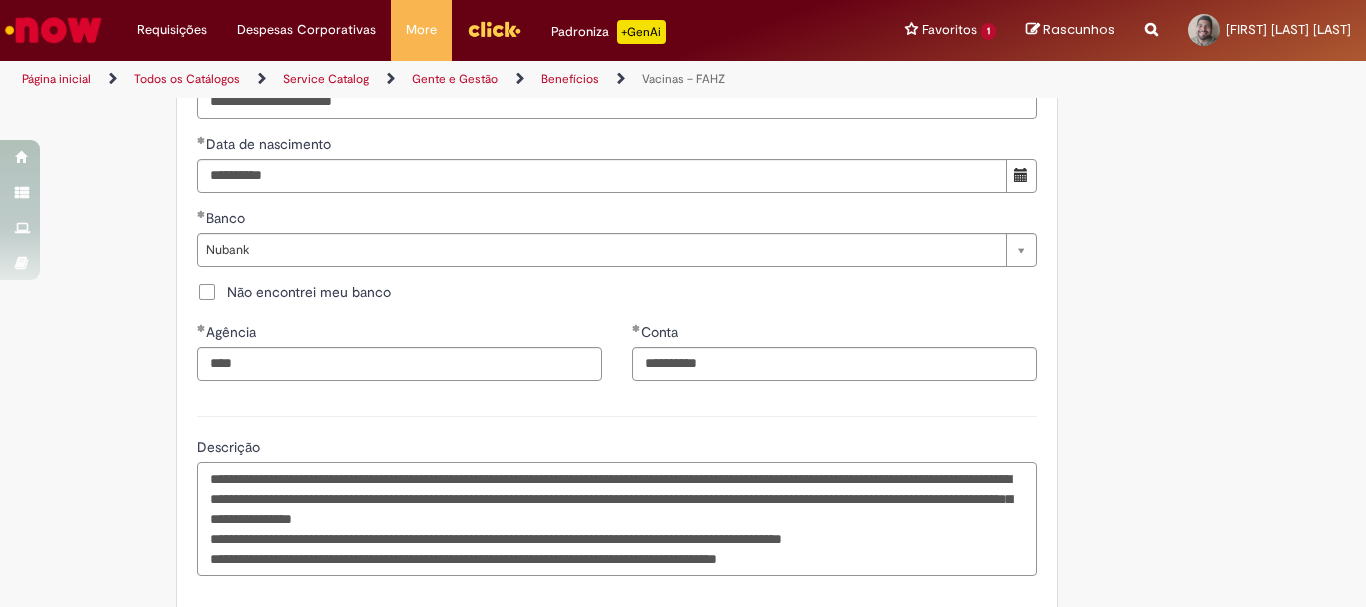 scroll, scrollTop: 1542, scrollLeft: 0, axis: vertical 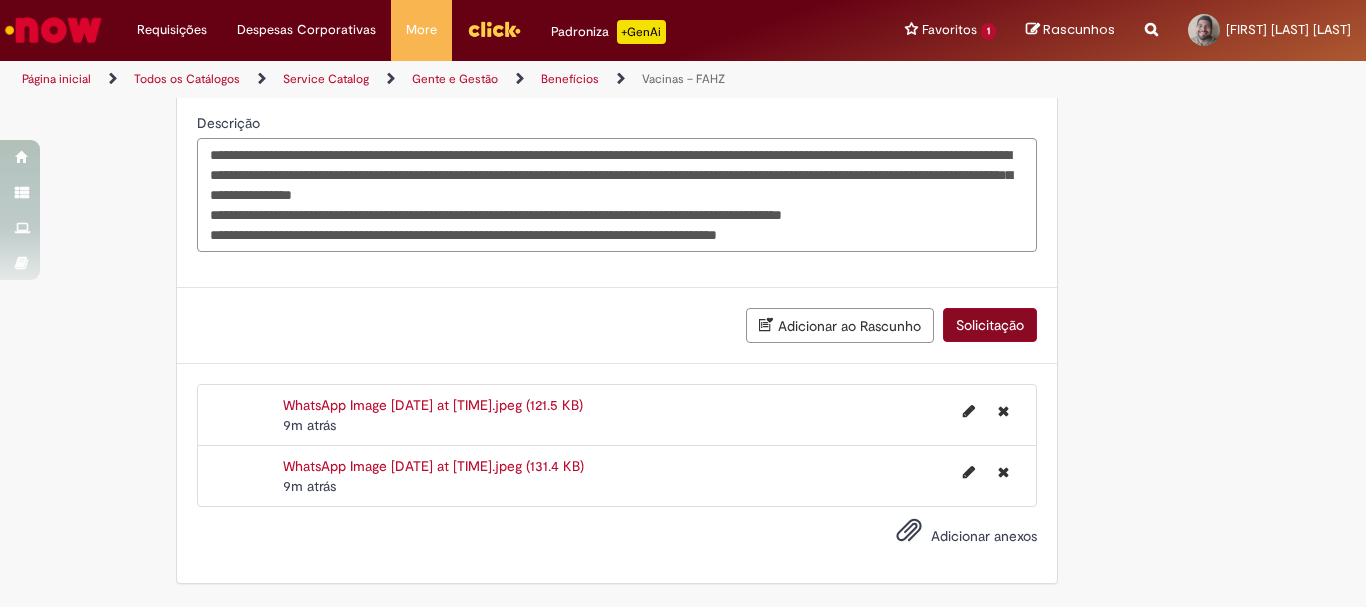 type on "**********" 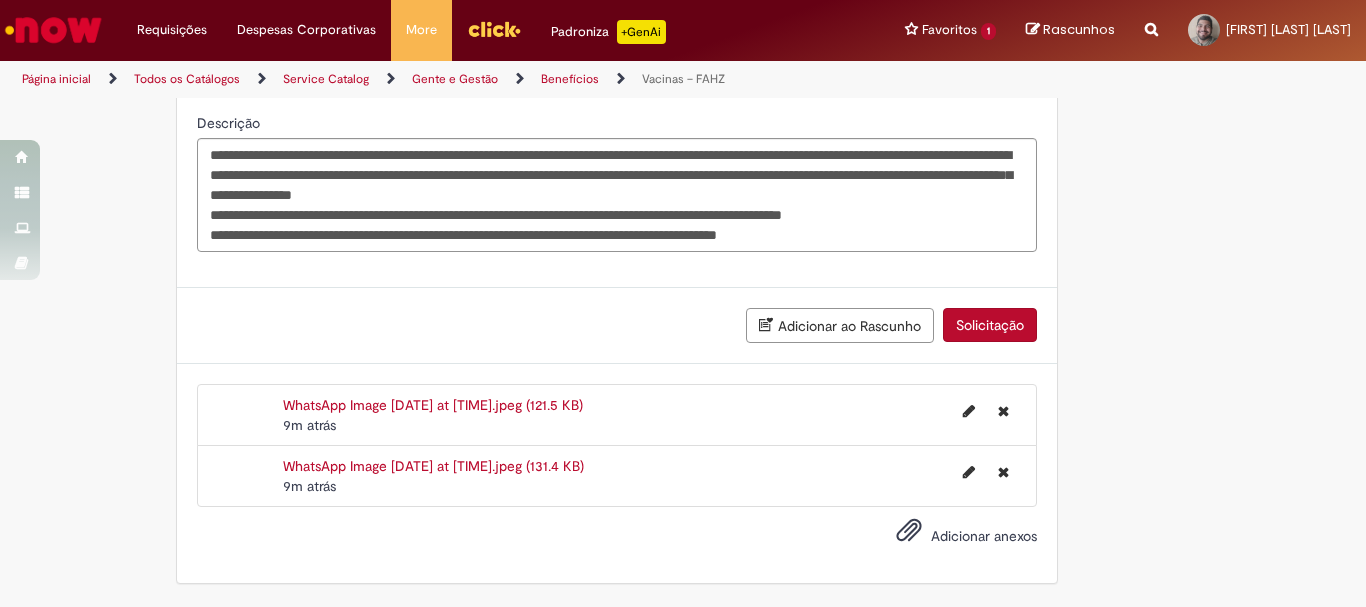 click on "Solicitação" at bounding box center (990, 325) 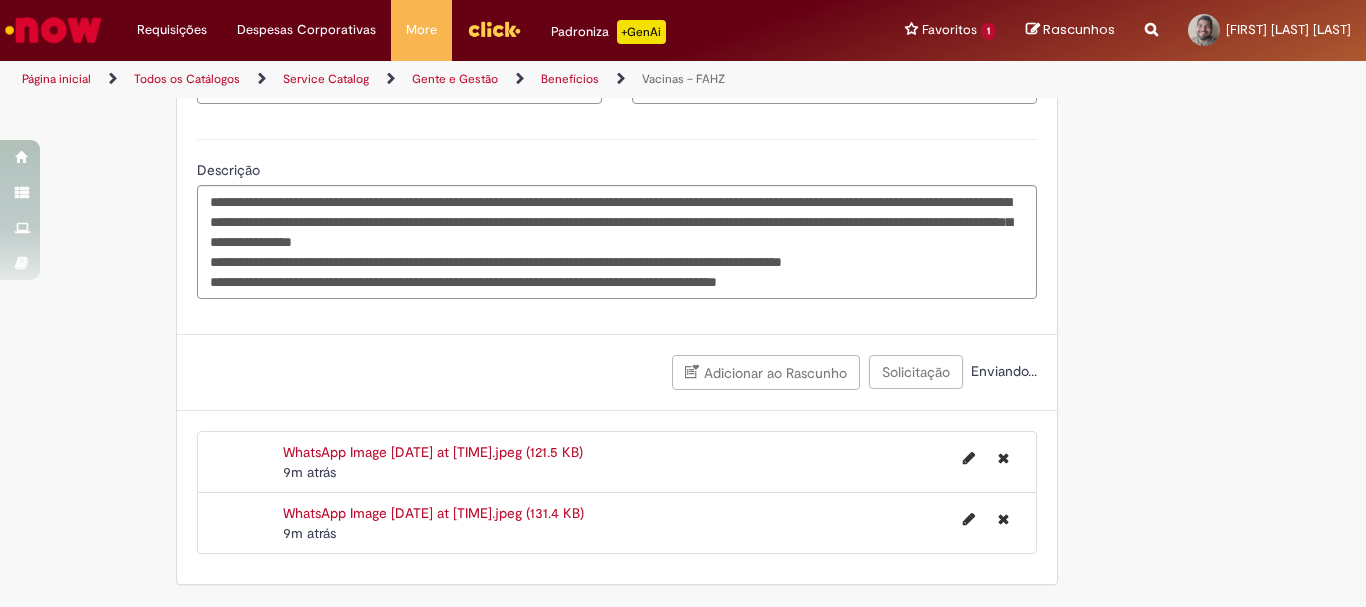 scroll, scrollTop: 1496, scrollLeft: 0, axis: vertical 